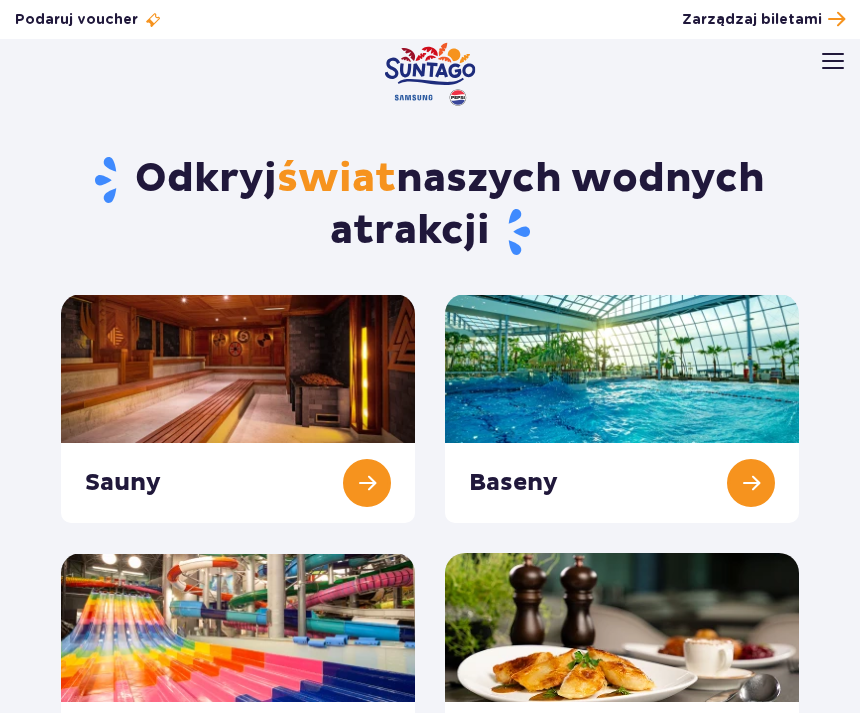 scroll, scrollTop: 0, scrollLeft: 0, axis: both 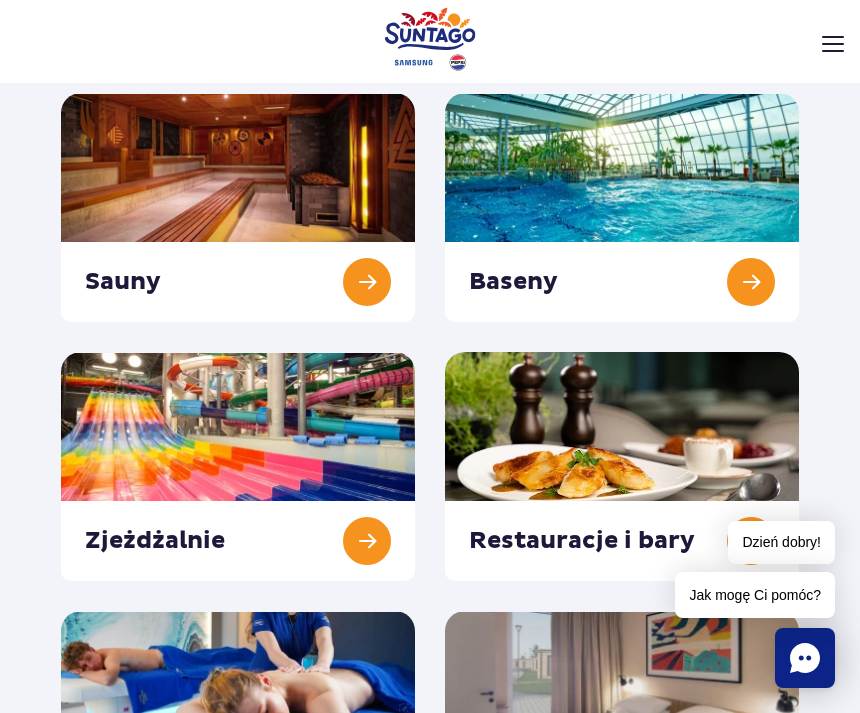 click at bounding box center (238, 466) 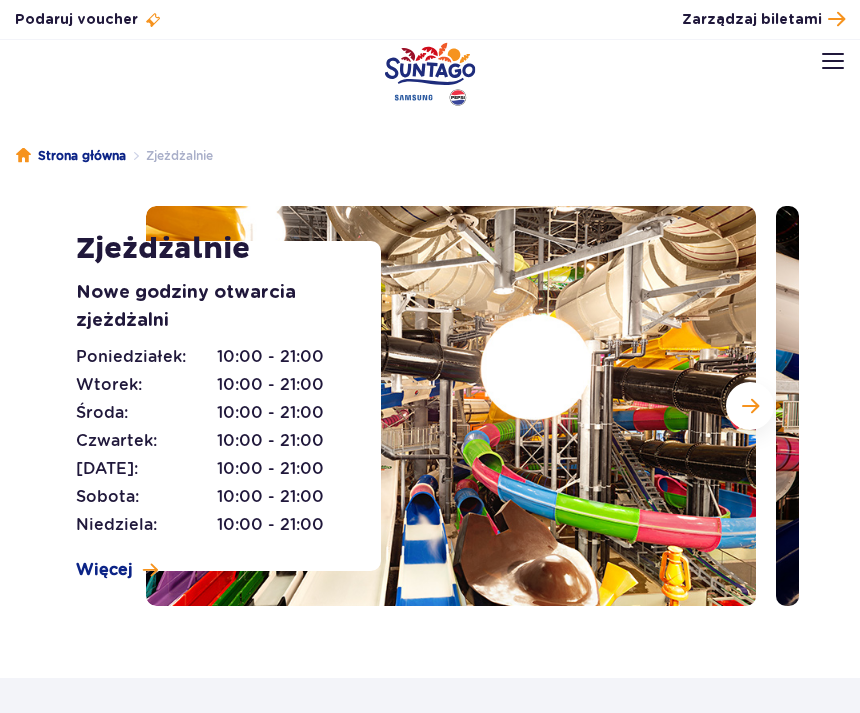 scroll, scrollTop: 0, scrollLeft: 0, axis: both 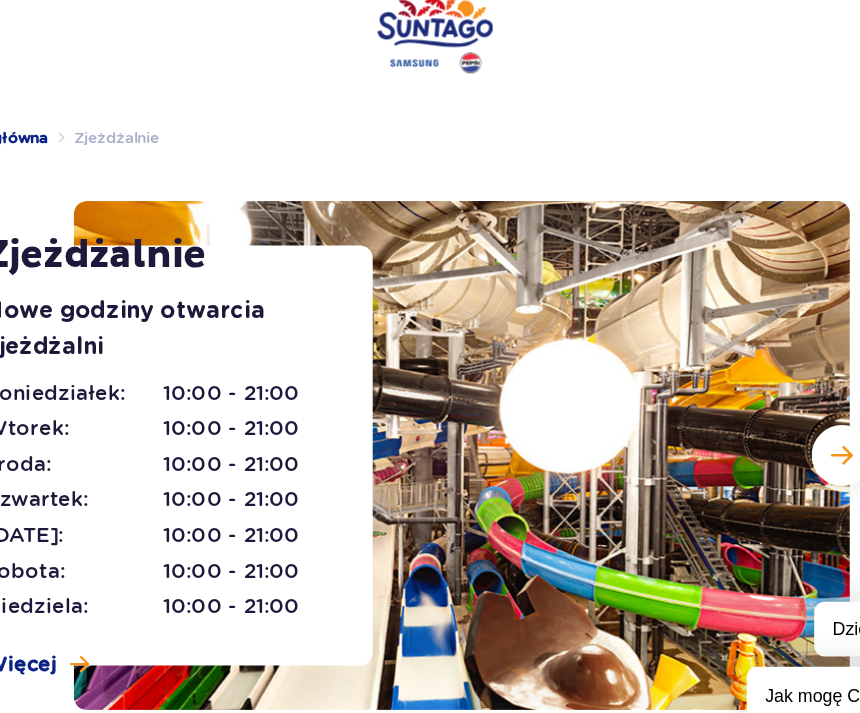 click on "Nowe godziny otwarcia zjeżdżalni" at bounding box center (213, 307) 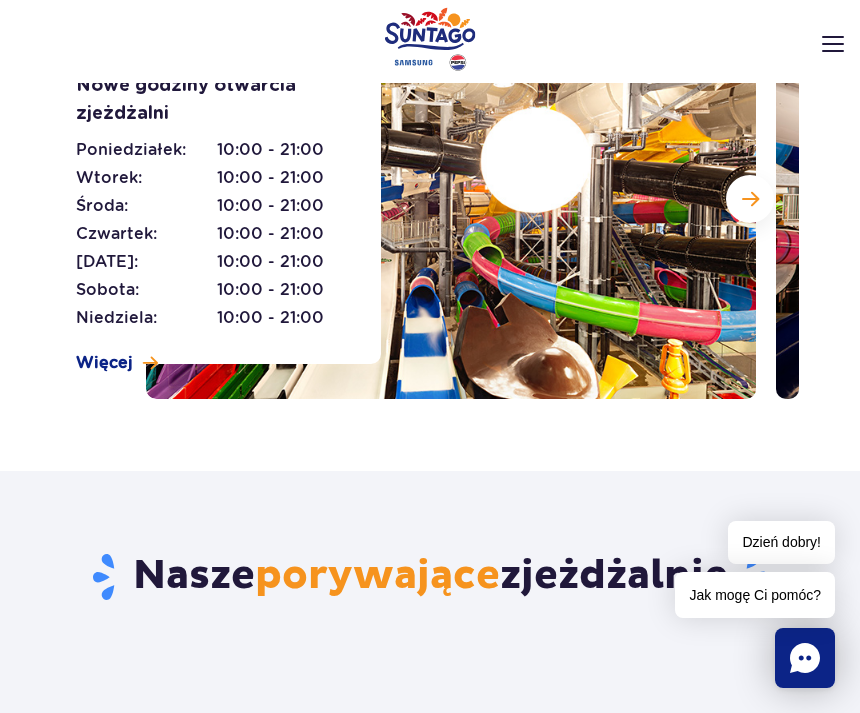 scroll, scrollTop: 99, scrollLeft: 0, axis: vertical 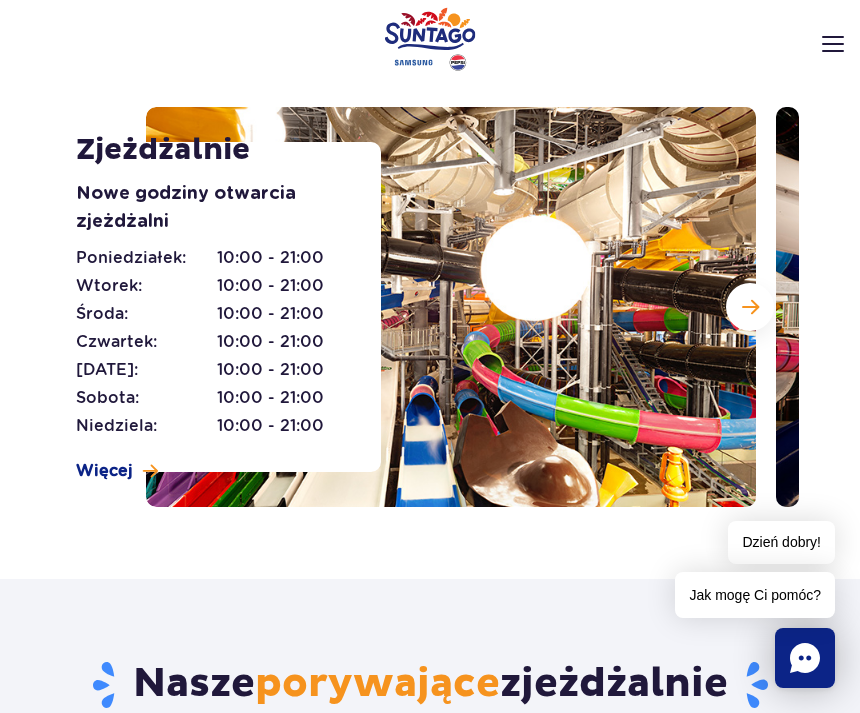 click at bounding box center [750, 307] 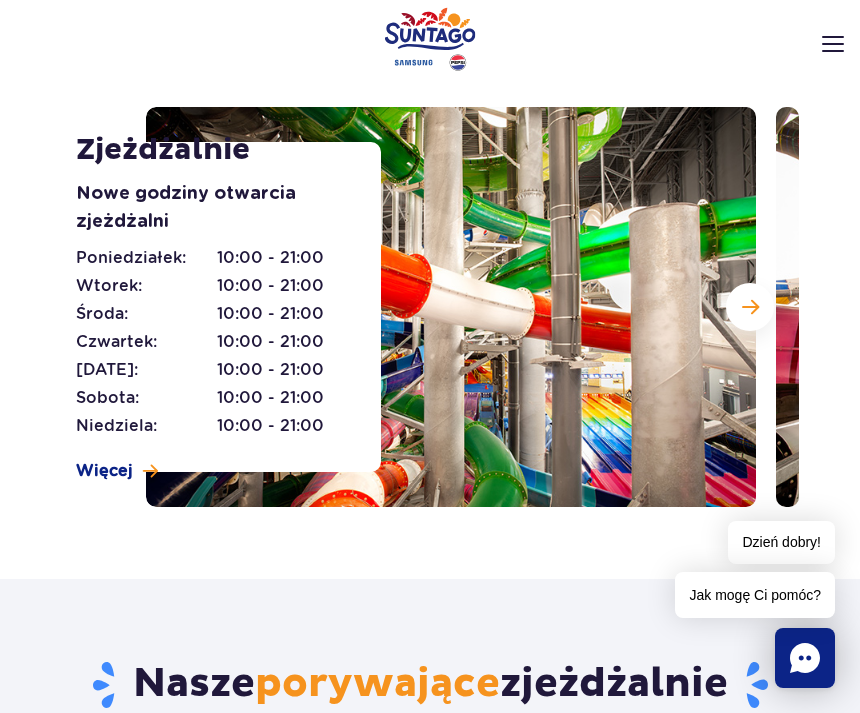 click on "Więcej" at bounding box center [104, 471] 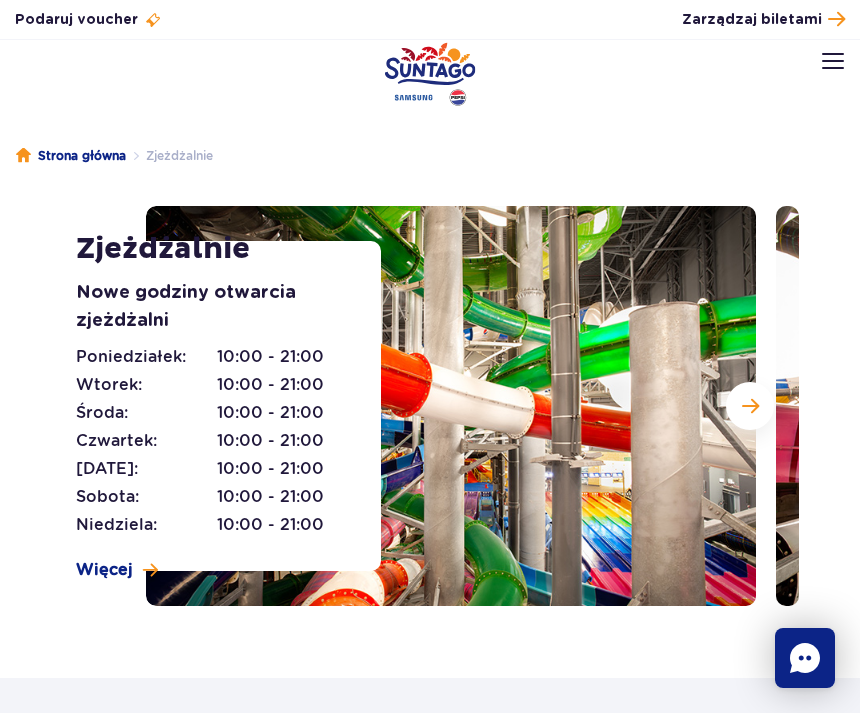 scroll, scrollTop: 0, scrollLeft: 0, axis: both 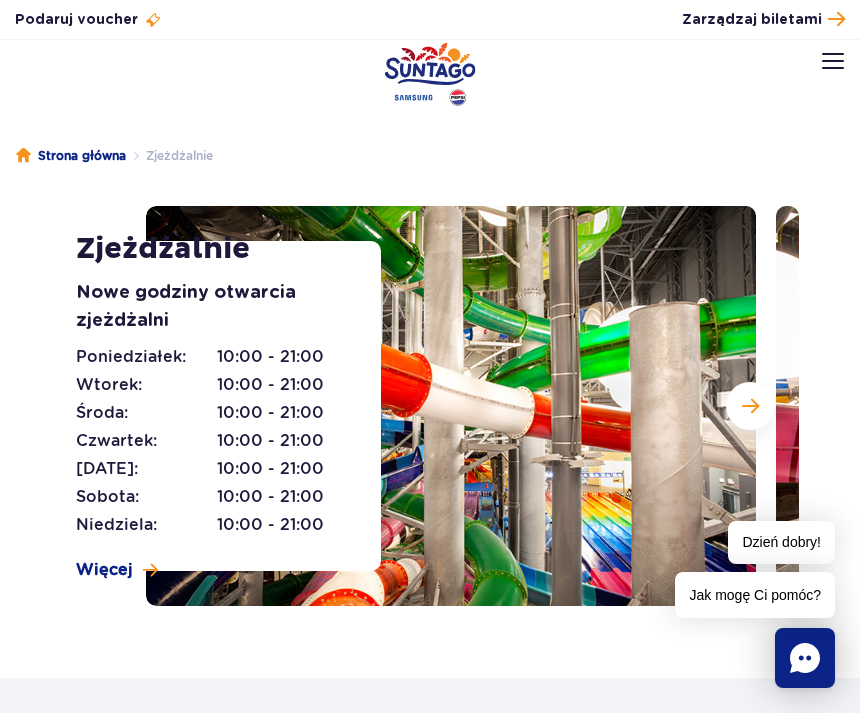 click on "Zjeżdżalnie" at bounding box center [169, 156] 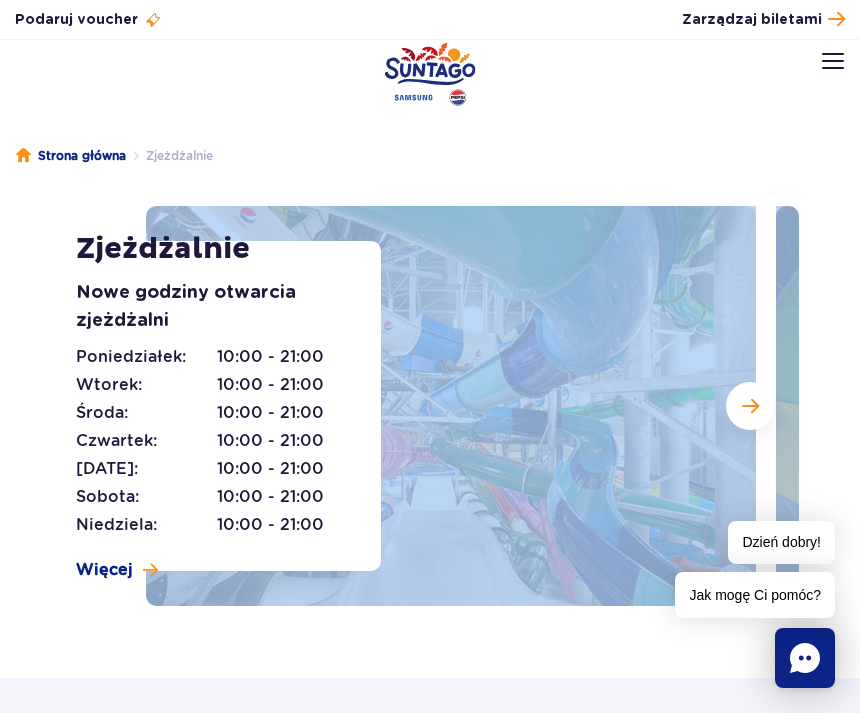 click on "Godziny otwarcia
PL PL UA EN PL
Moje  konto
Zarządzaj  biletami
Aktualny ruch w parku
Atrakcje
Zjeżdżalnie
Aster
Rainbow
[GEOGRAPHIC_DATA]
Więcej
Baseny Sauny" at bounding box center [430, 84] 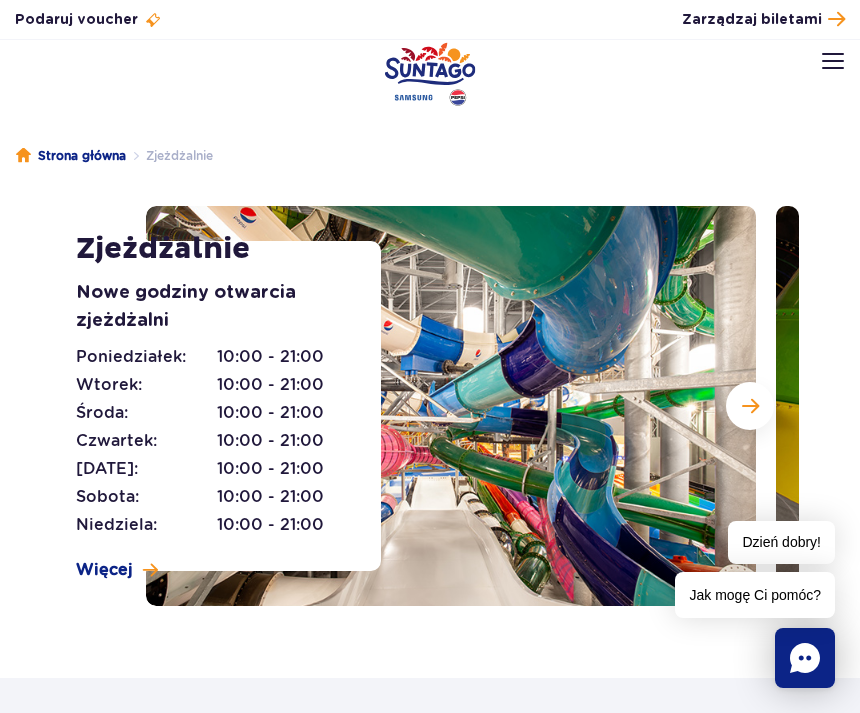 click on "Godziny otwarcia
PL PL UA EN PL
Moje  konto
Zarządzaj  biletami
Aktualny ruch w parku
Atrakcje
Zjeżdżalnie
Aster
Rainbow
[GEOGRAPHIC_DATA]
Więcej
Baseny Sauny" at bounding box center [430, 84] 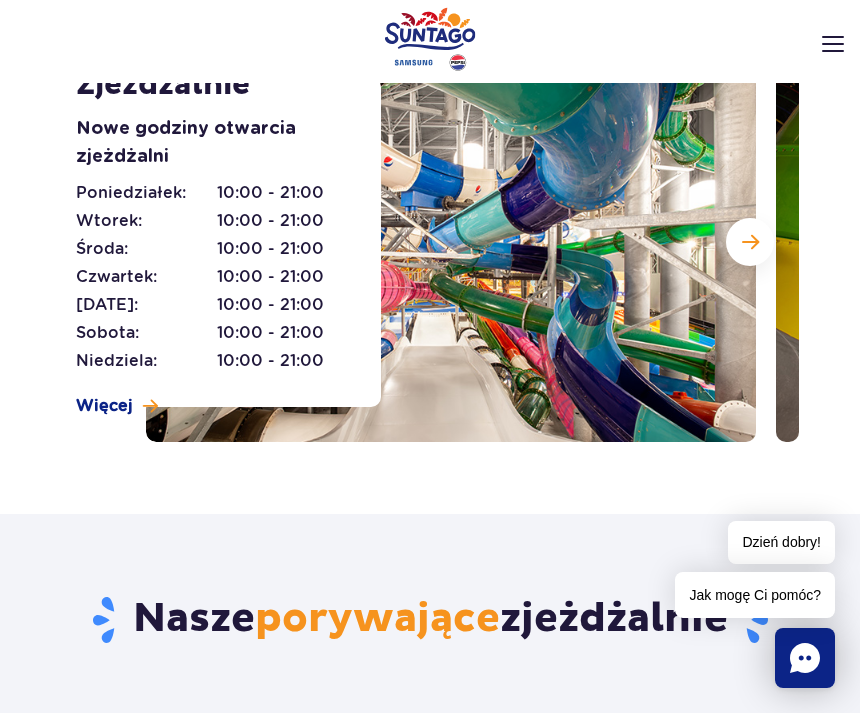 scroll, scrollTop: 171, scrollLeft: 0, axis: vertical 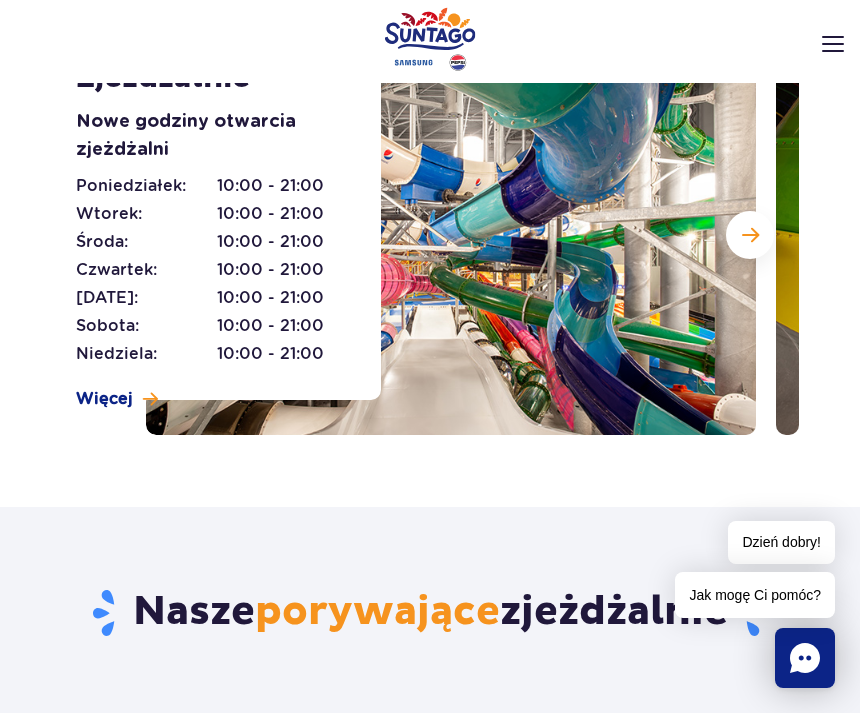 click on "[DATE]:
10:00 - 21:00
[DATE]:
10:00 - 21:00
[DATE]:
10:00 - 21:00
[DATE]:
10:00 - 21:00
[DATE]:  10:00 - 21:00 [DATE]:" at bounding box center (213, 270) 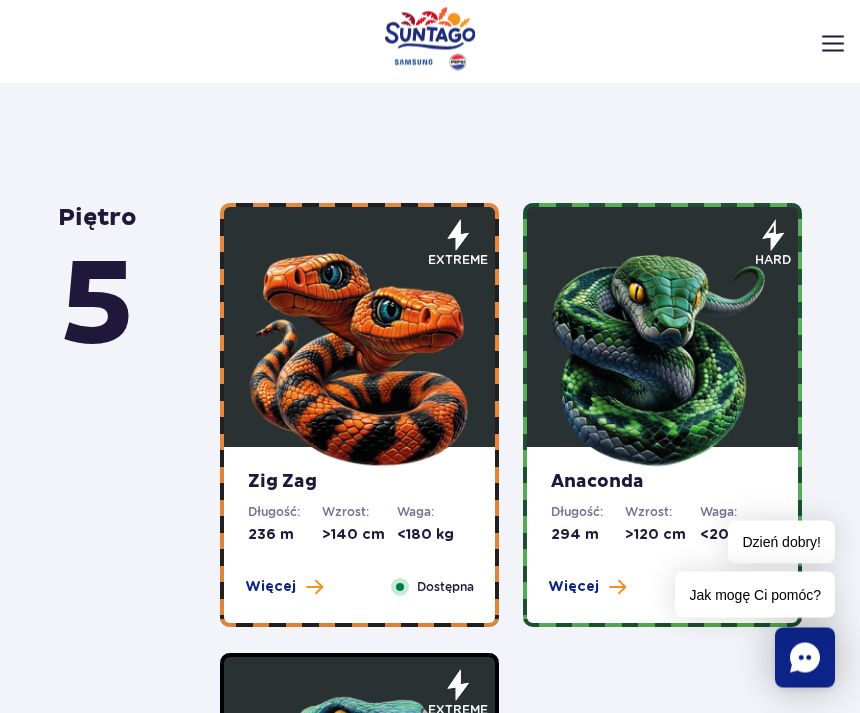 click at bounding box center (360, 353) 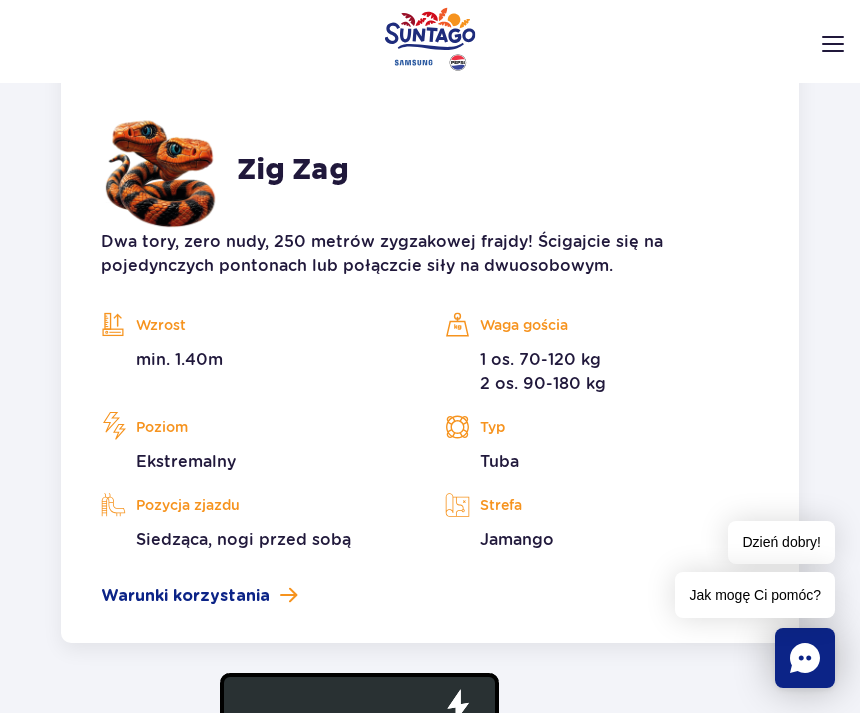 scroll, scrollTop: 1815, scrollLeft: 0, axis: vertical 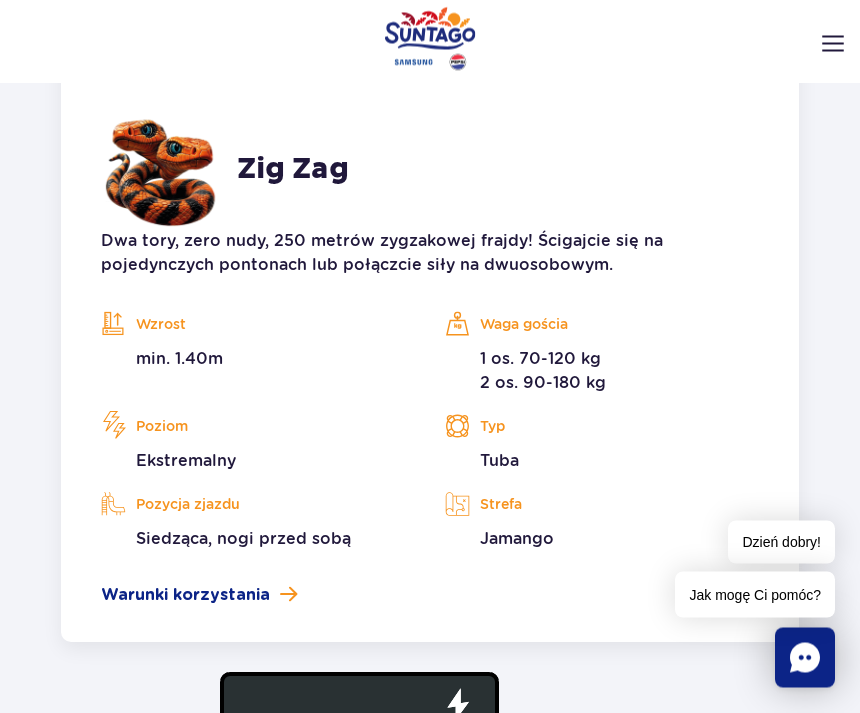 click on "1 os. 70-120 kg  2 os. 90-180 kg" at bounding box center [602, 372] 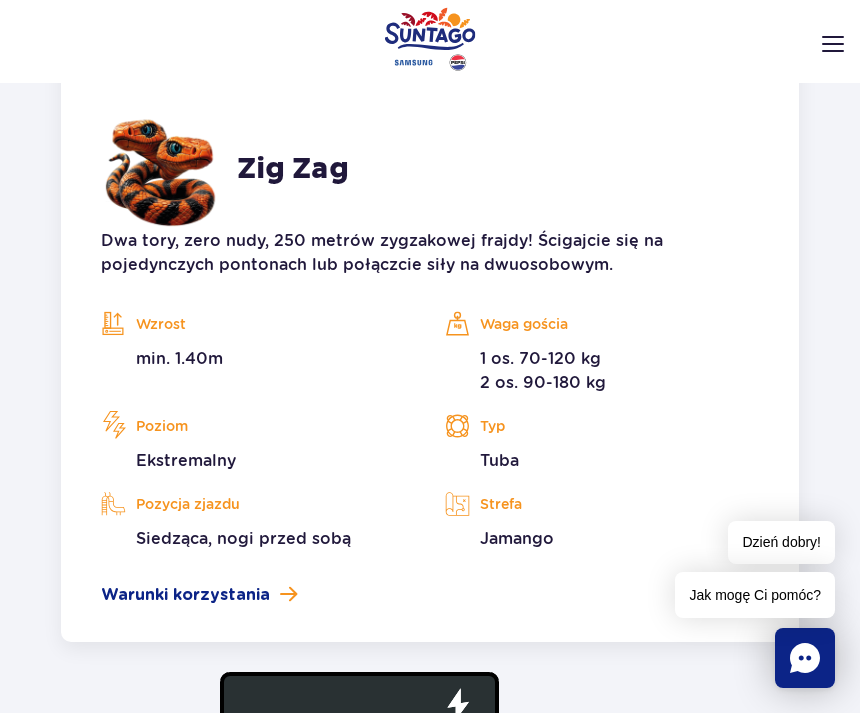 click on "Ekstremalny" at bounding box center (258, 461) 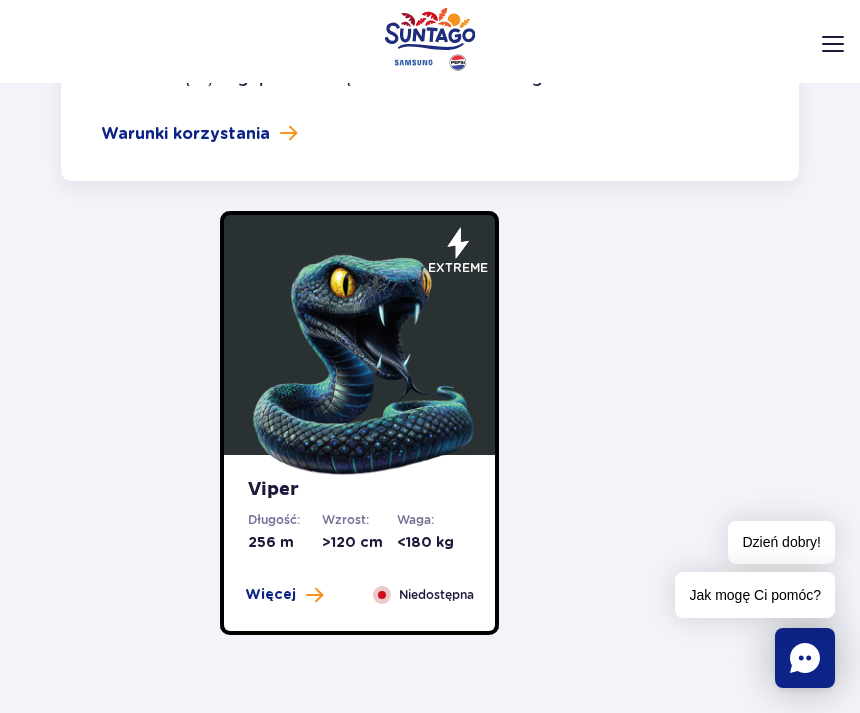 click at bounding box center (360, 360) 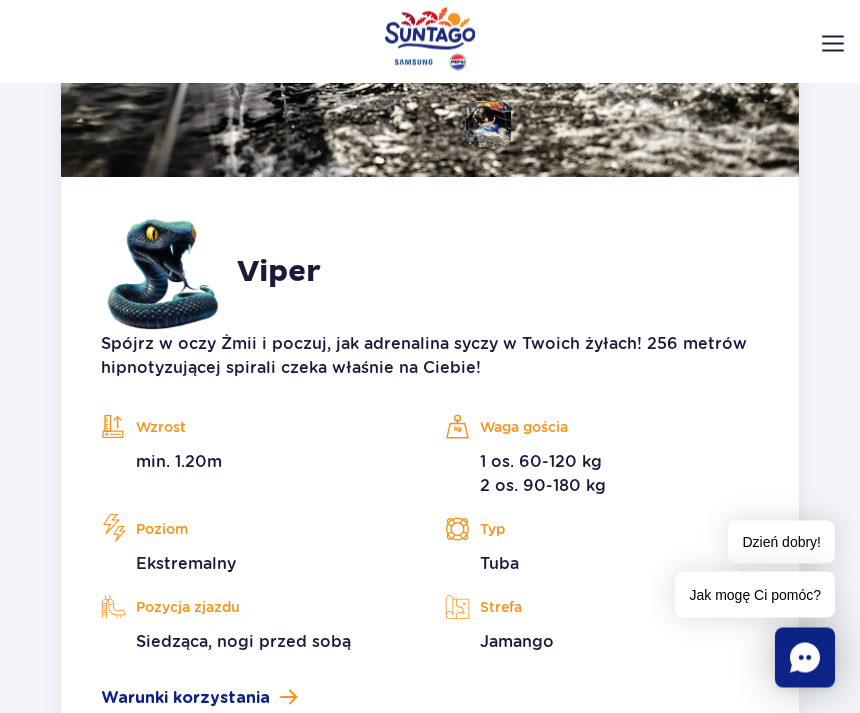scroll, scrollTop: 2166, scrollLeft: 0, axis: vertical 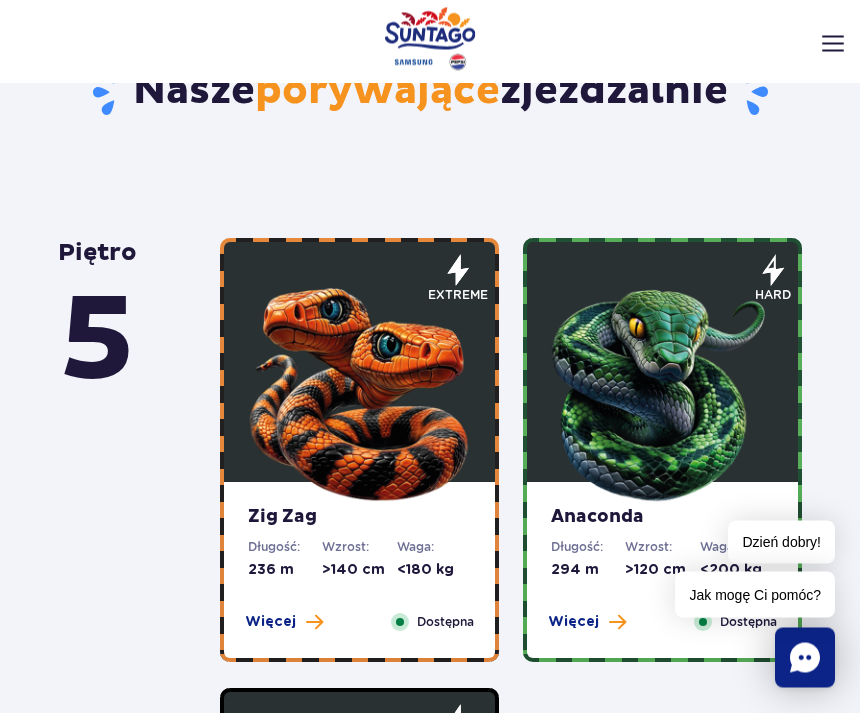 click at bounding box center (663, 388) 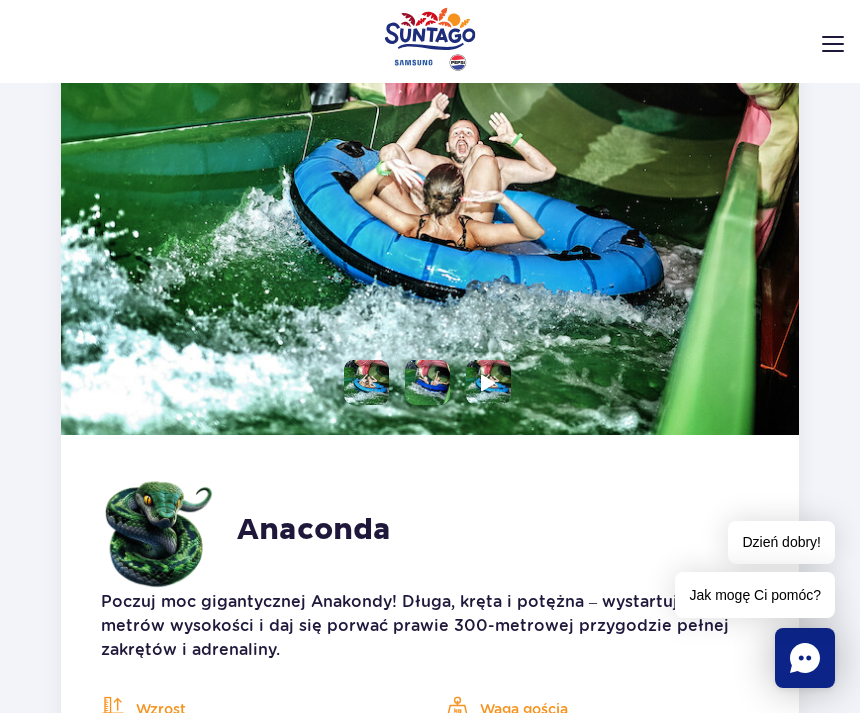 scroll, scrollTop: 1467, scrollLeft: 0, axis: vertical 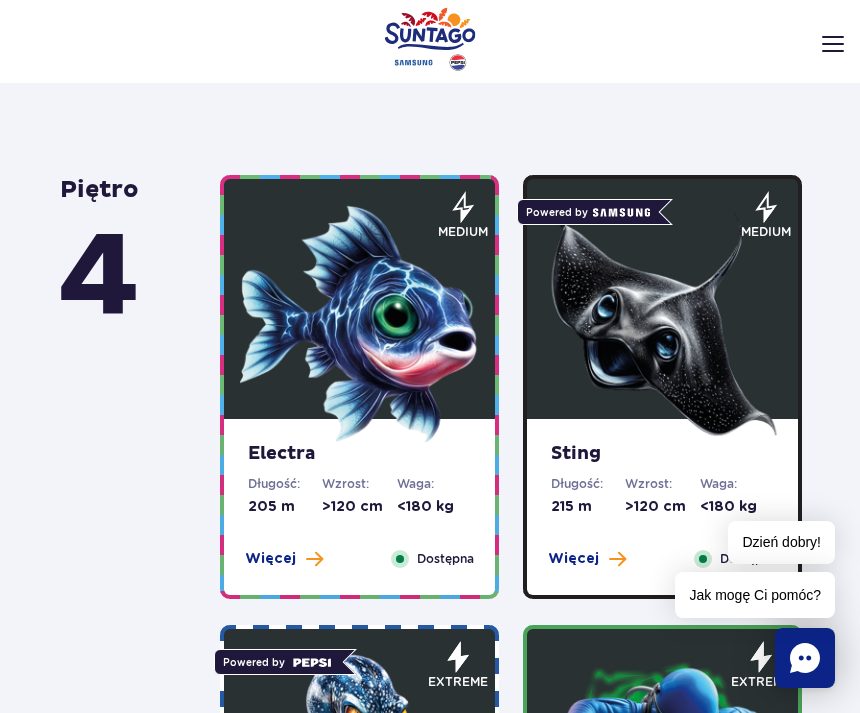 click at bounding box center (360, 324) 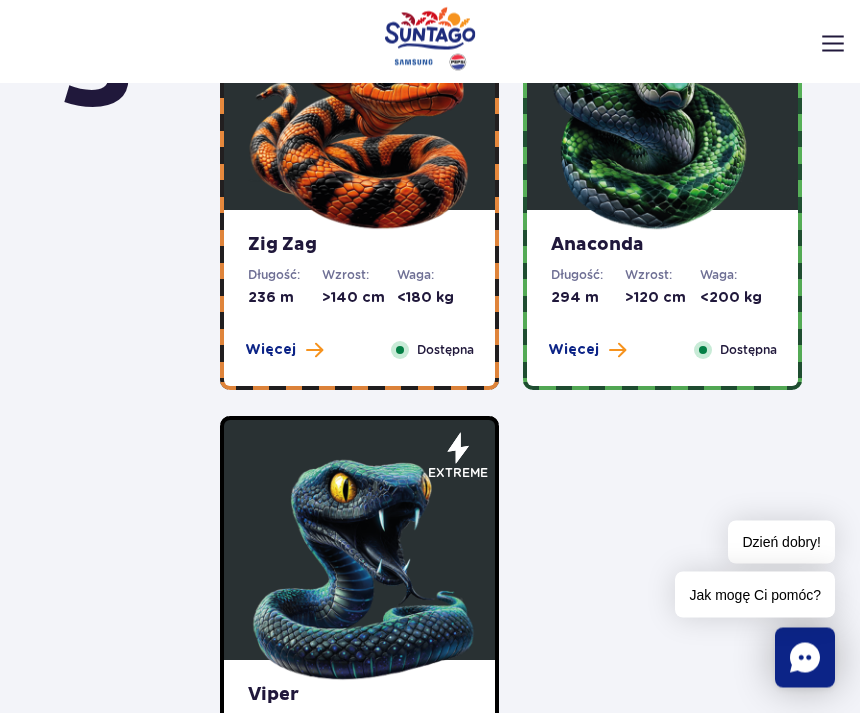 scroll, scrollTop: 899, scrollLeft: 0, axis: vertical 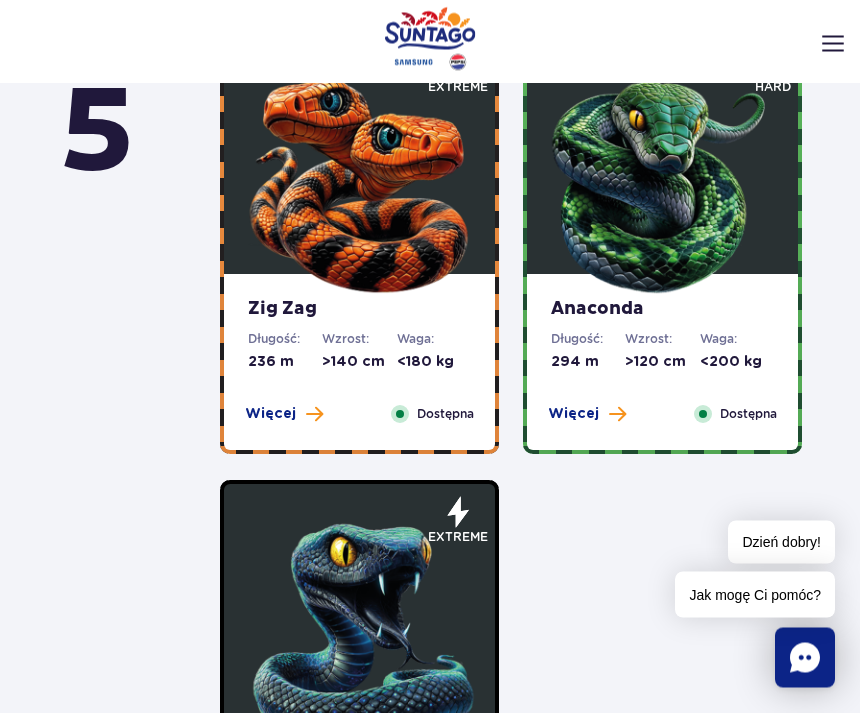 click at bounding box center (663, 180) 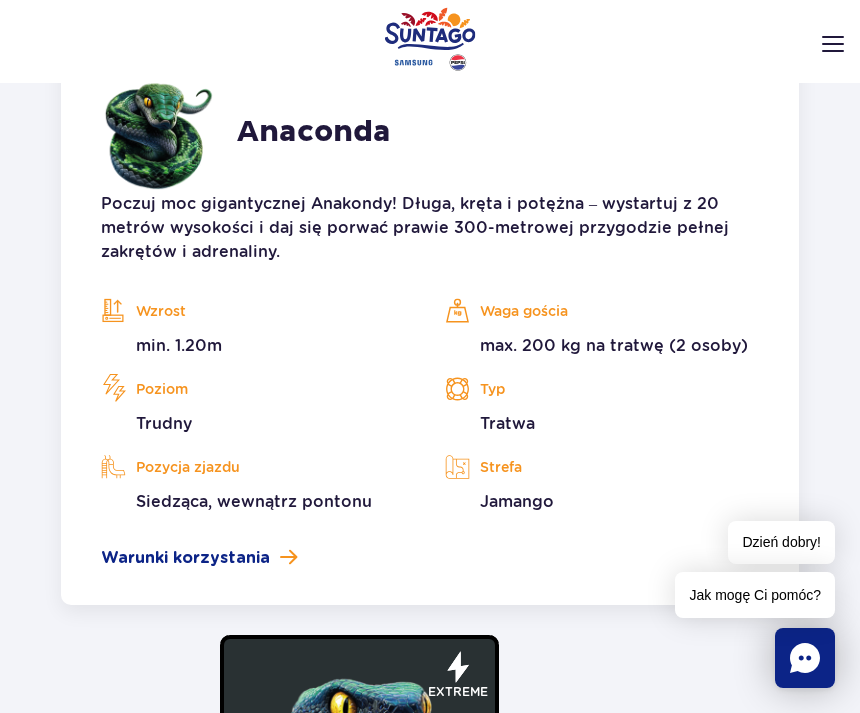 scroll, scrollTop: 1868, scrollLeft: 0, axis: vertical 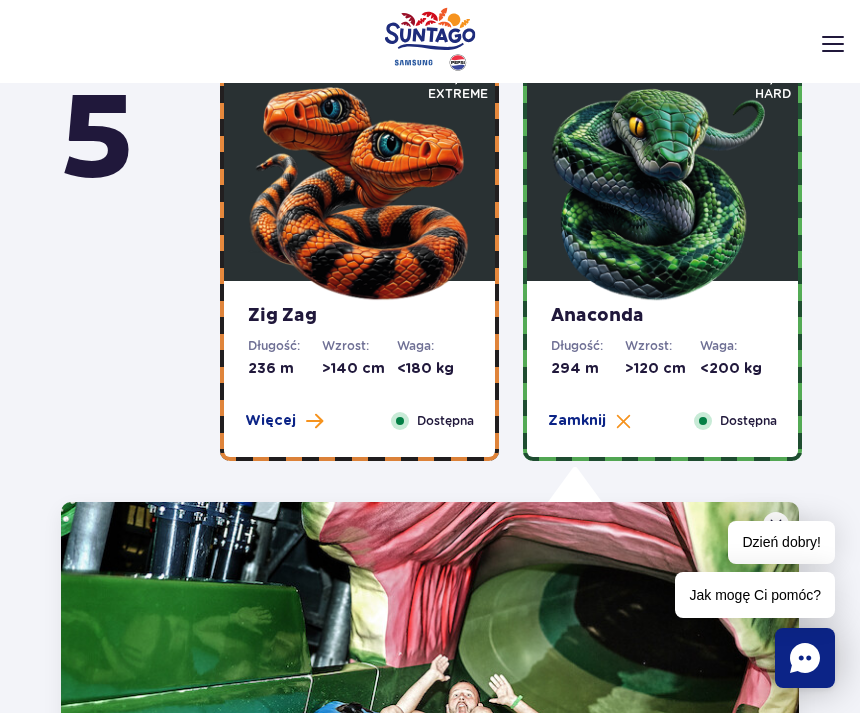 click at bounding box center (360, 186) 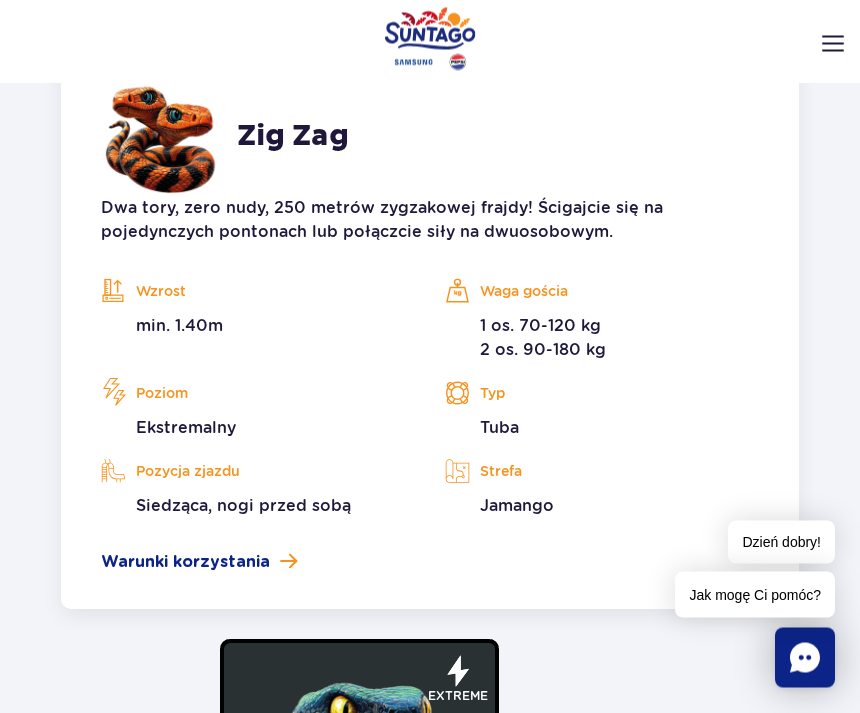 scroll, scrollTop: 1848, scrollLeft: 0, axis: vertical 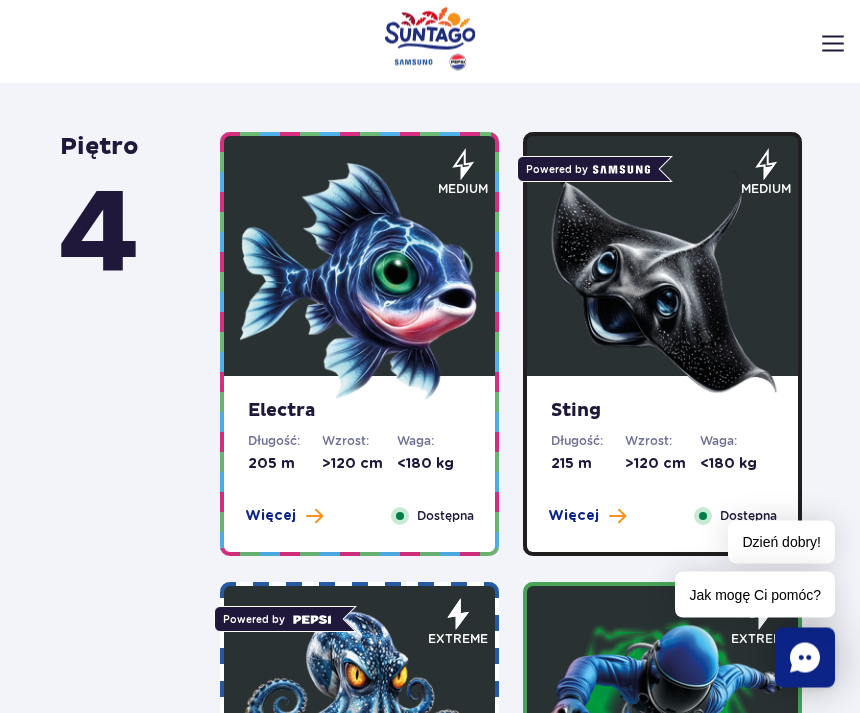 click at bounding box center [360, 282] 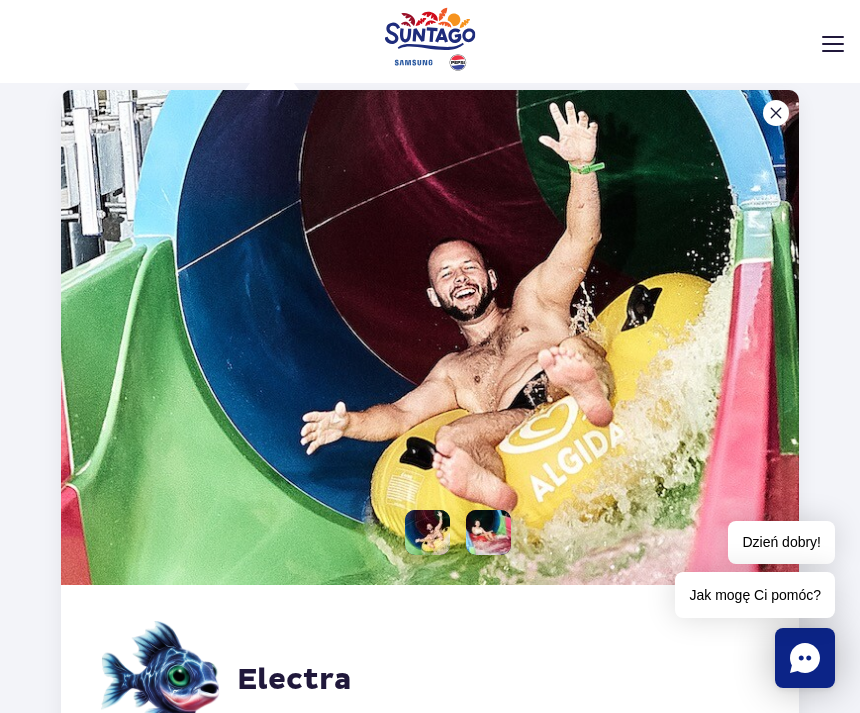 scroll, scrollTop: 2294, scrollLeft: 0, axis: vertical 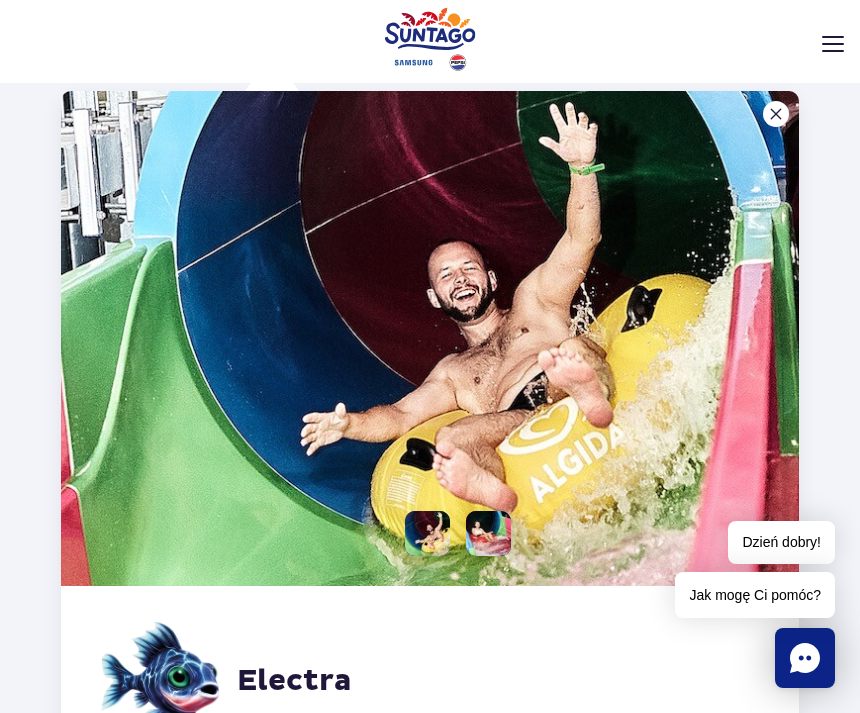 click at bounding box center [488, 533] 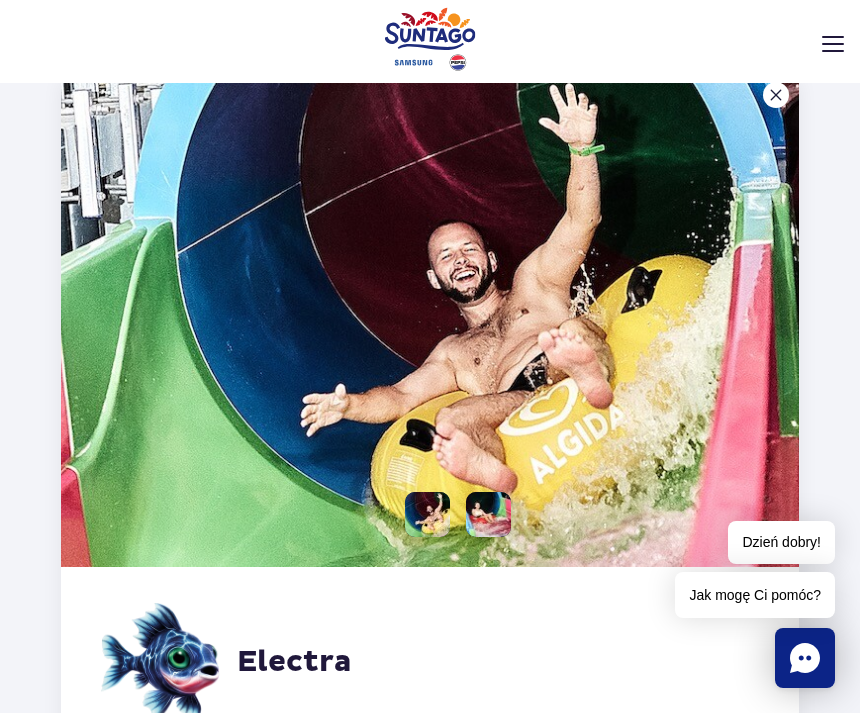 scroll, scrollTop: 2317, scrollLeft: 0, axis: vertical 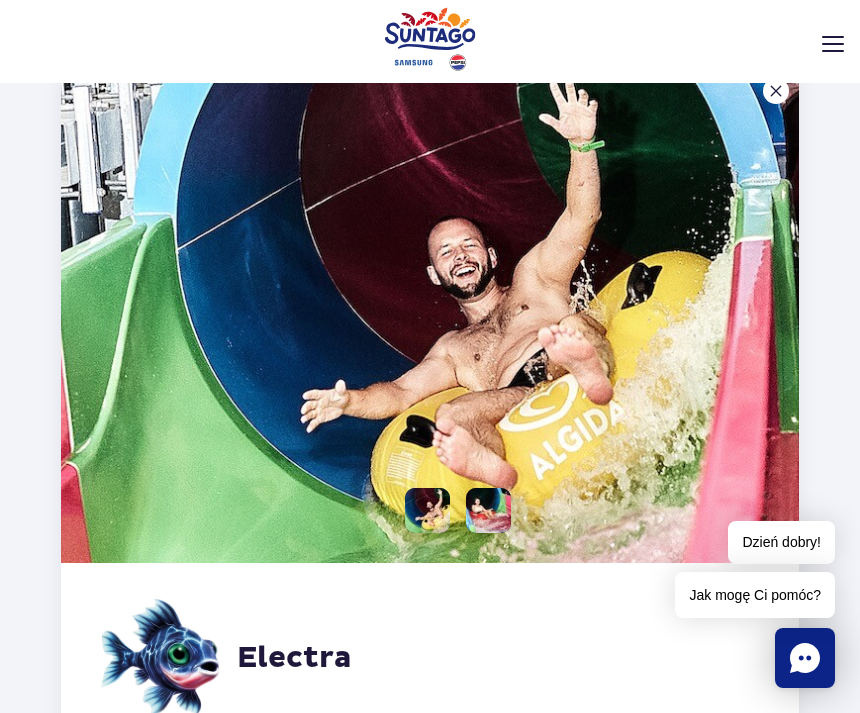 click at bounding box center (430, 315) 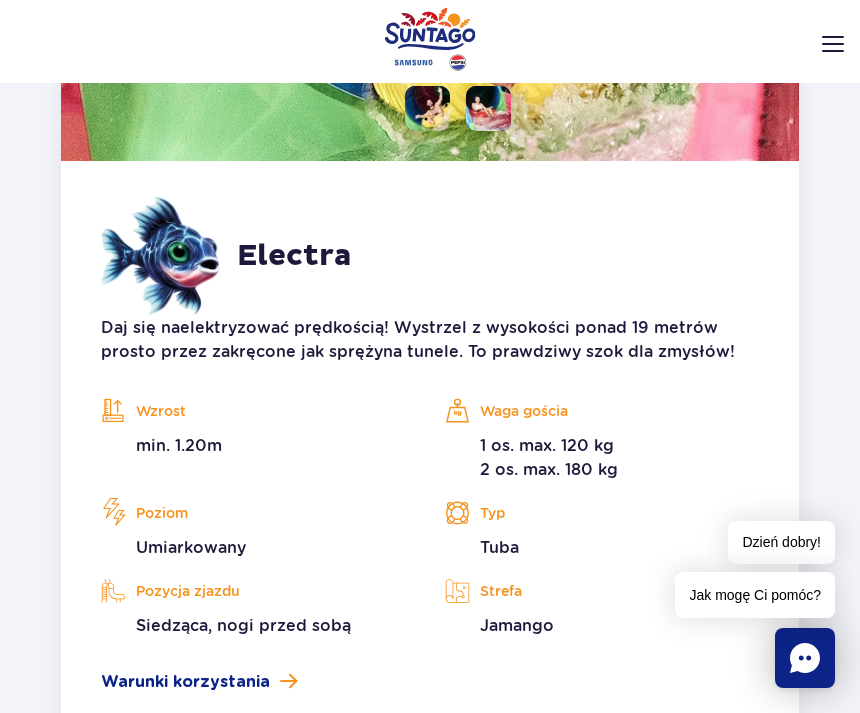scroll, scrollTop: 2700, scrollLeft: 0, axis: vertical 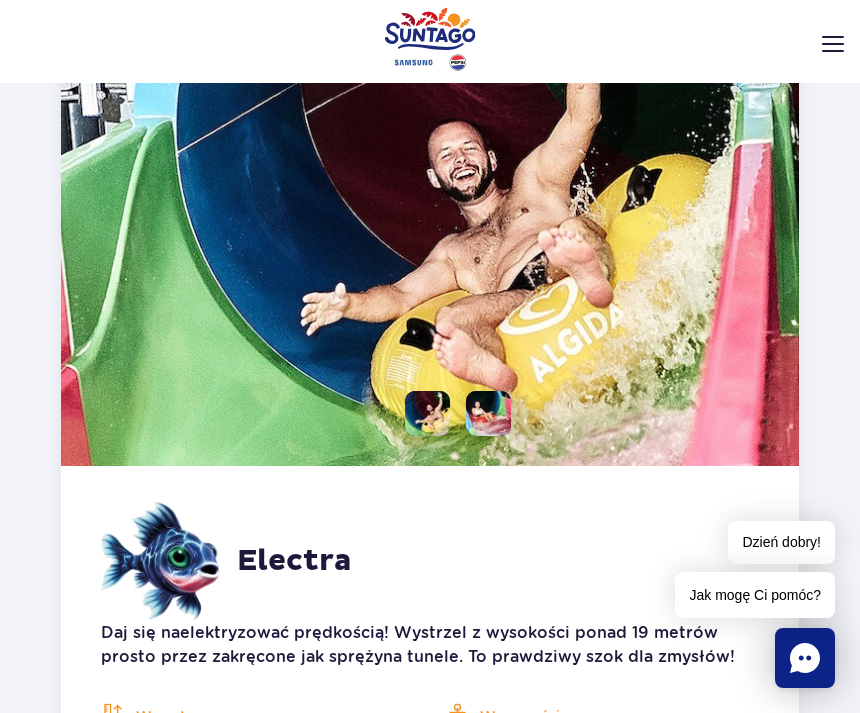 click at bounding box center (427, 413) 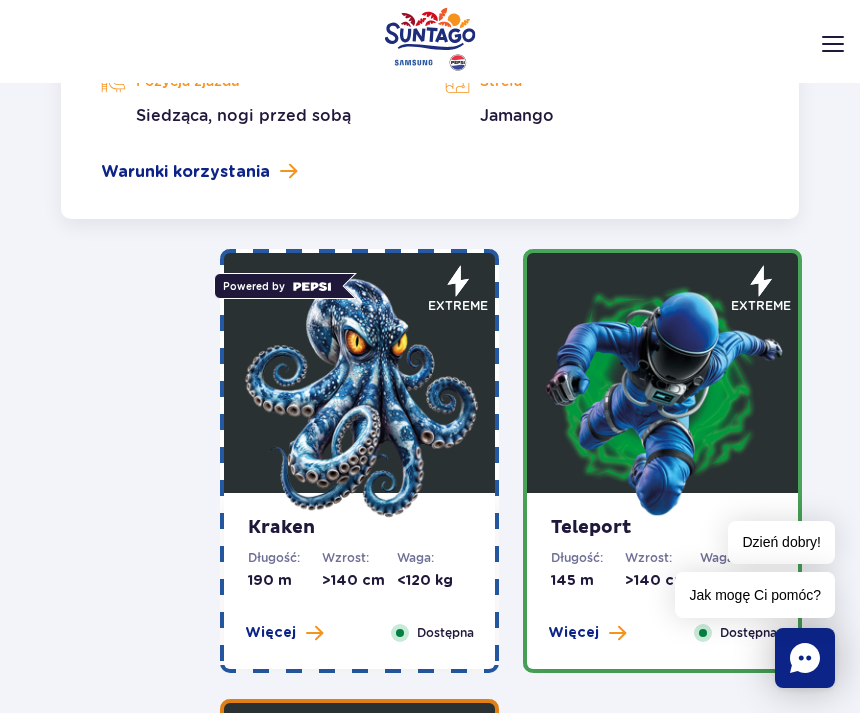 scroll, scrollTop: 3246, scrollLeft: 0, axis: vertical 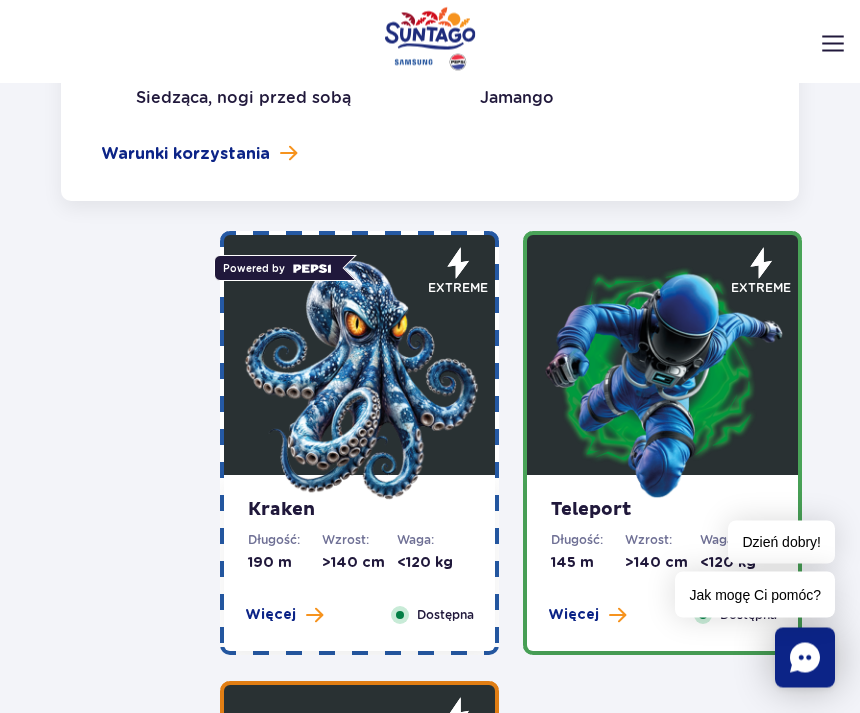 click at bounding box center [360, 381] 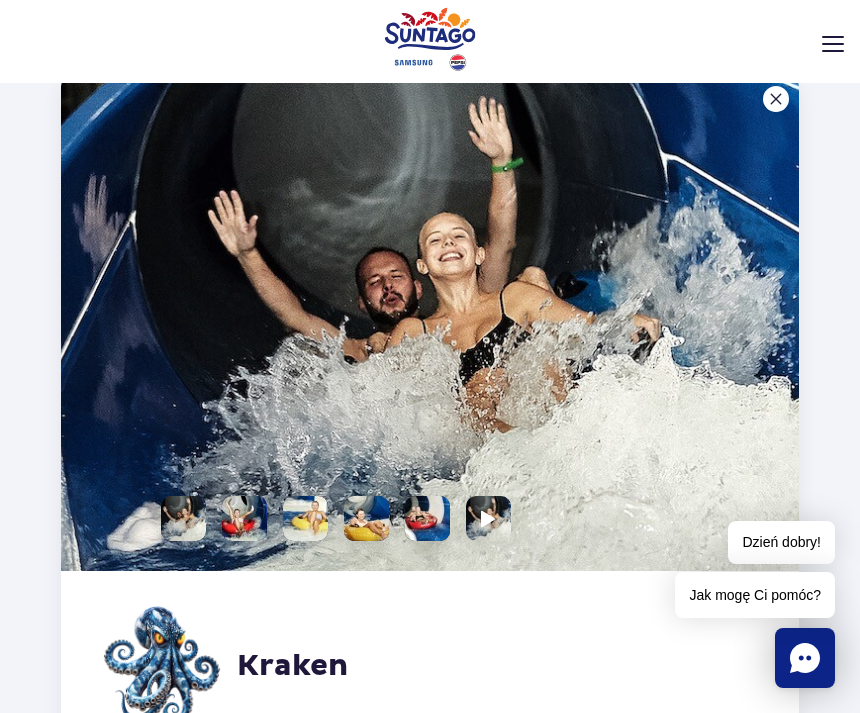 scroll, scrollTop: 2783, scrollLeft: 0, axis: vertical 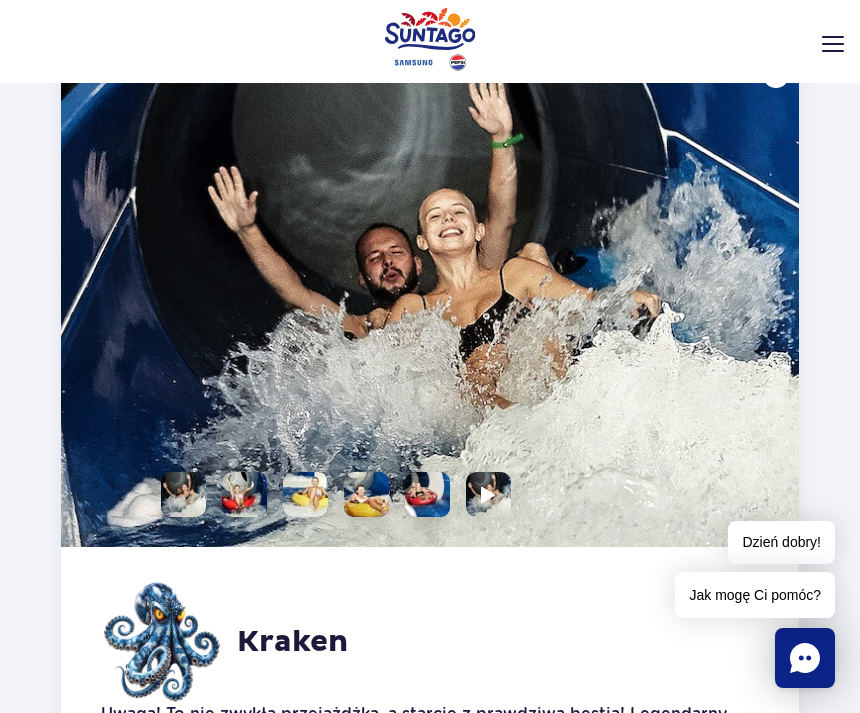 click at bounding box center [183, 494] 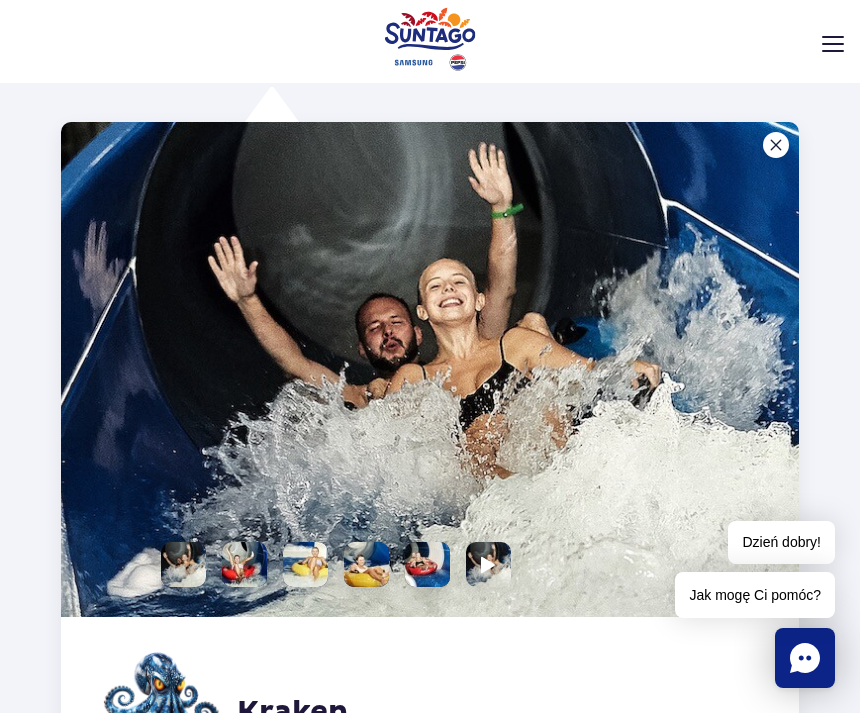 scroll, scrollTop: 2700, scrollLeft: 0, axis: vertical 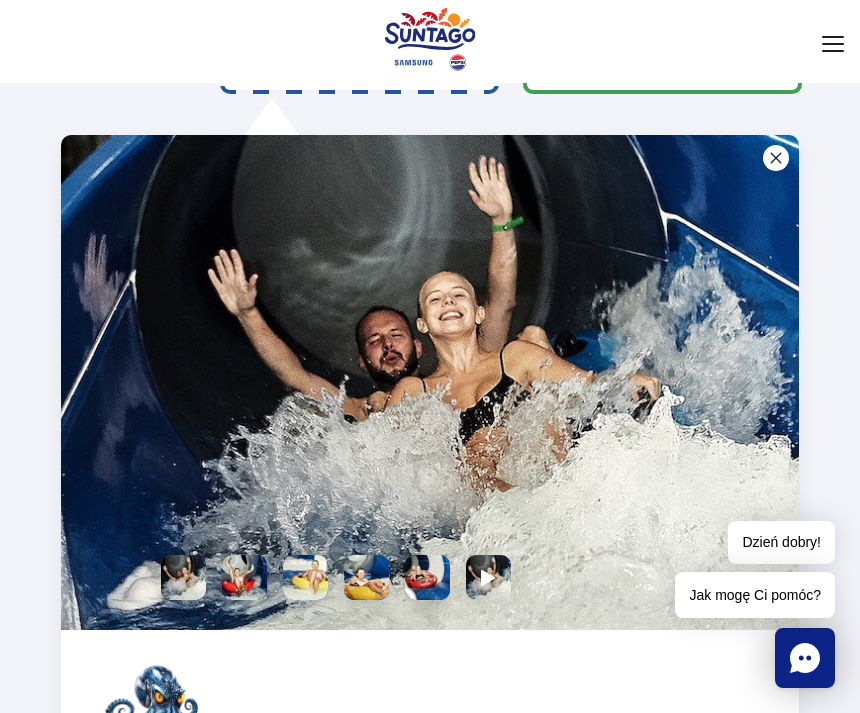 click at bounding box center [776, 158] 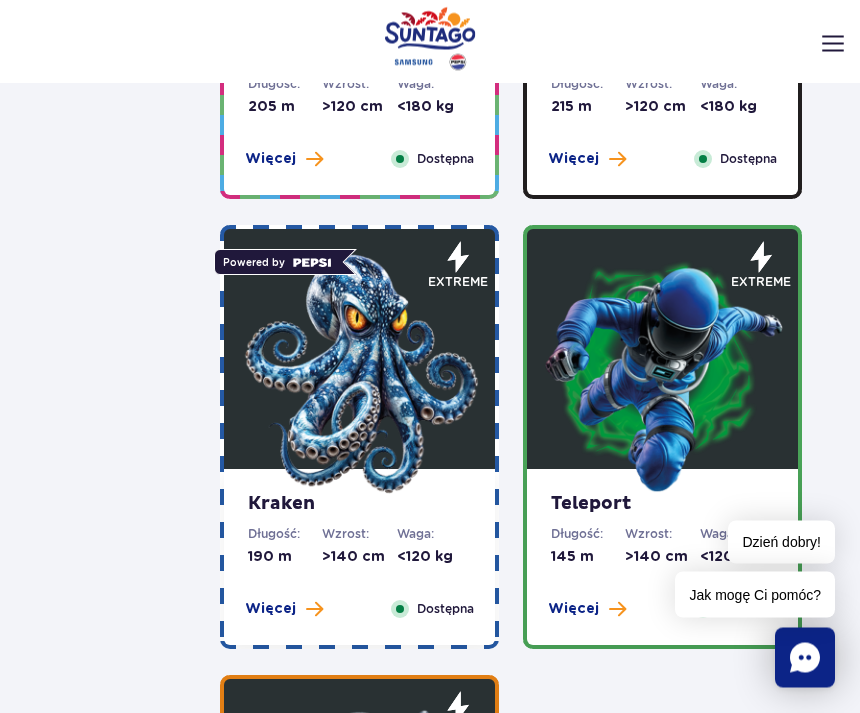 scroll, scrollTop: 2143, scrollLeft: 0, axis: vertical 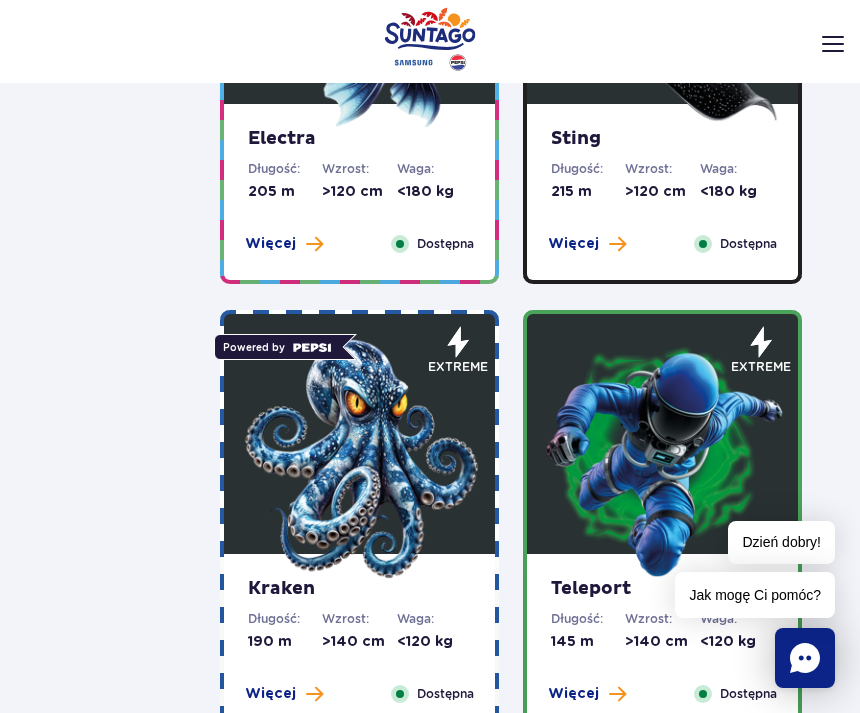 click at bounding box center (663, 459) 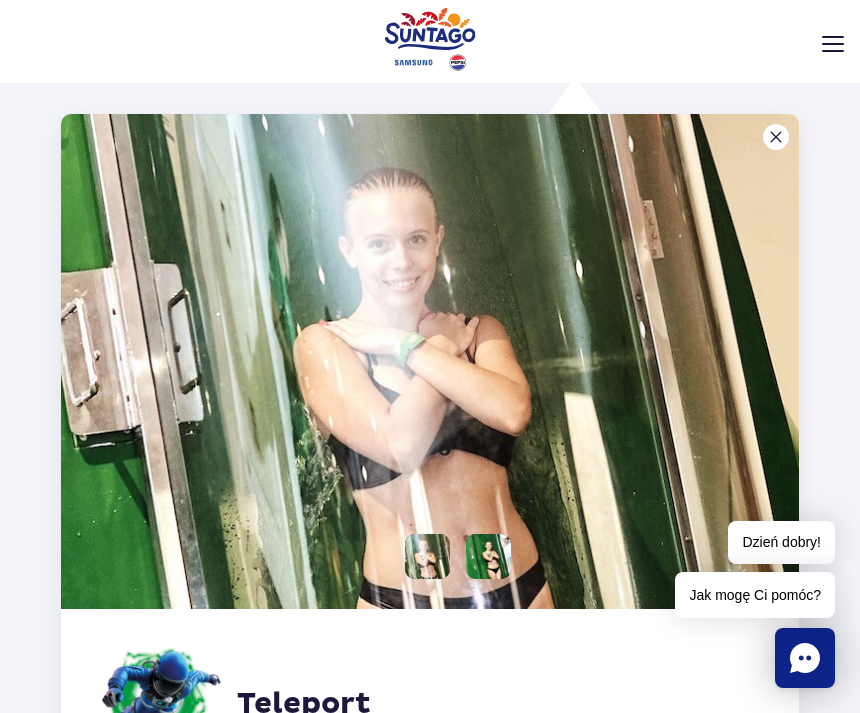 scroll, scrollTop: 2722, scrollLeft: 0, axis: vertical 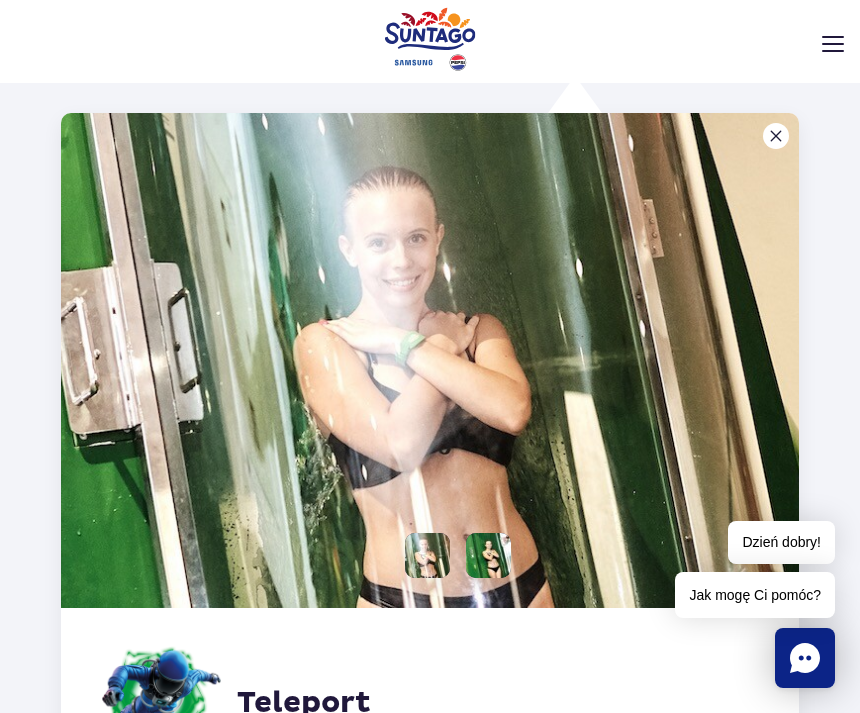 click at bounding box center [776, 136] 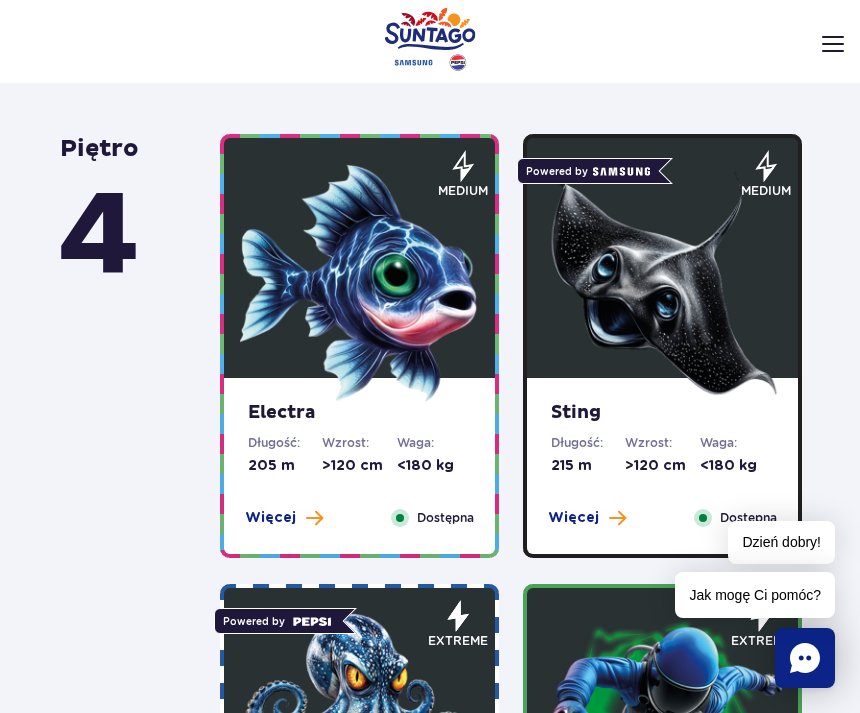 click at bounding box center (663, 283) 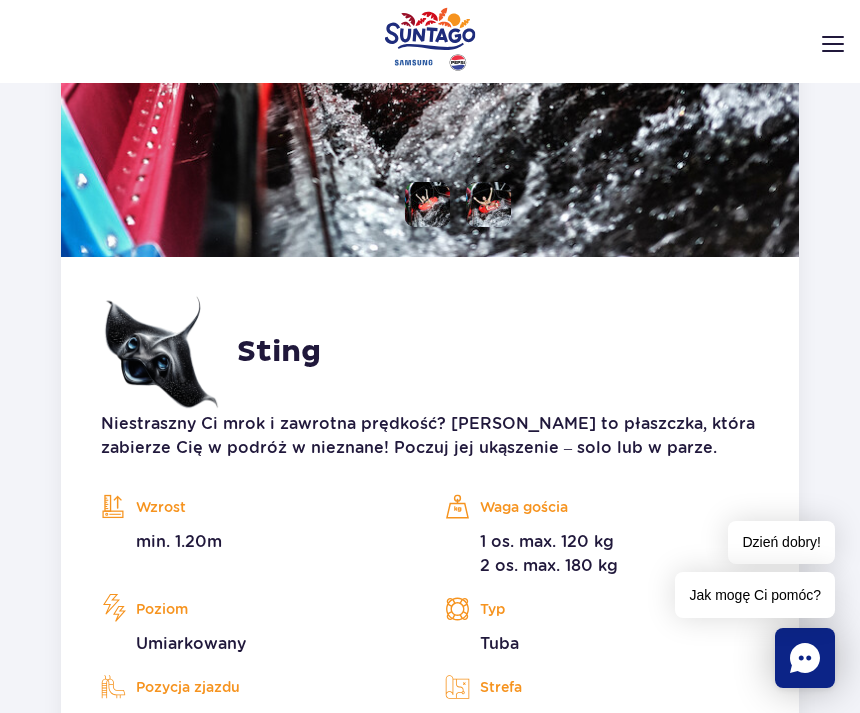 scroll, scrollTop: 2624, scrollLeft: 0, axis: vertical 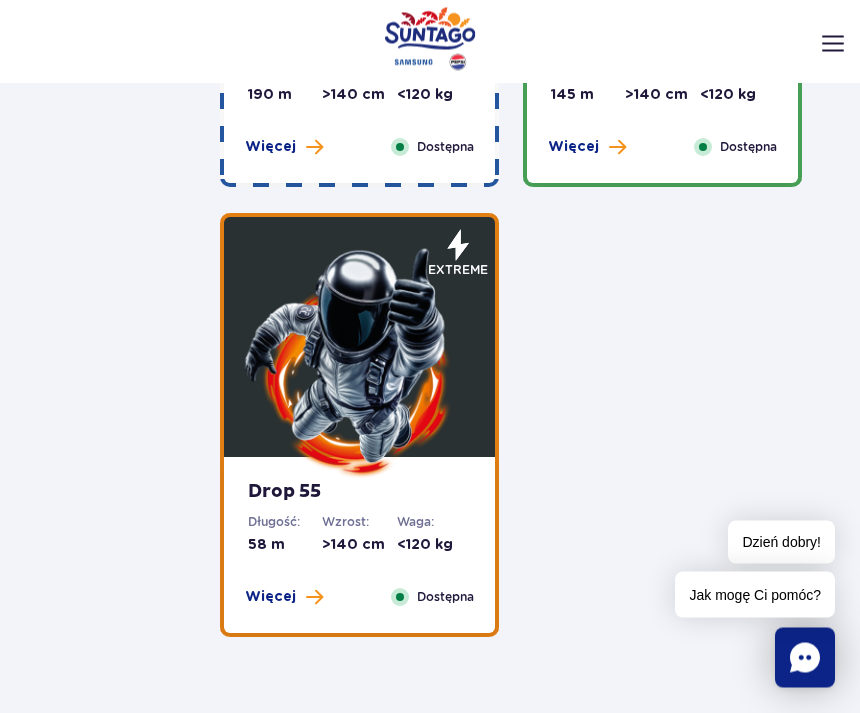 click at bounding box center [360, 363] 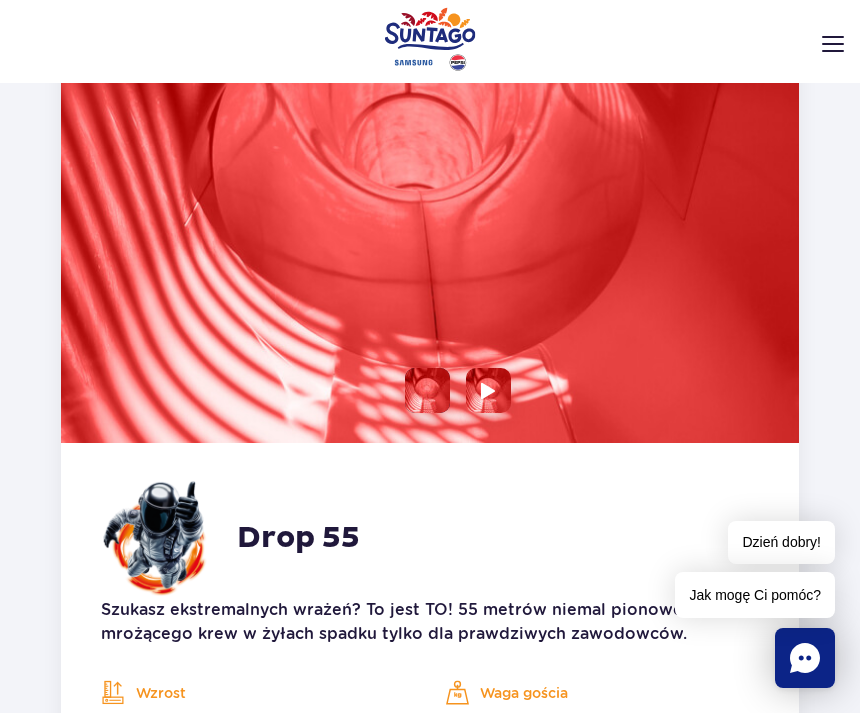 scroll, scrollTop: 3332, scrollLeft: 0, axis: vertical 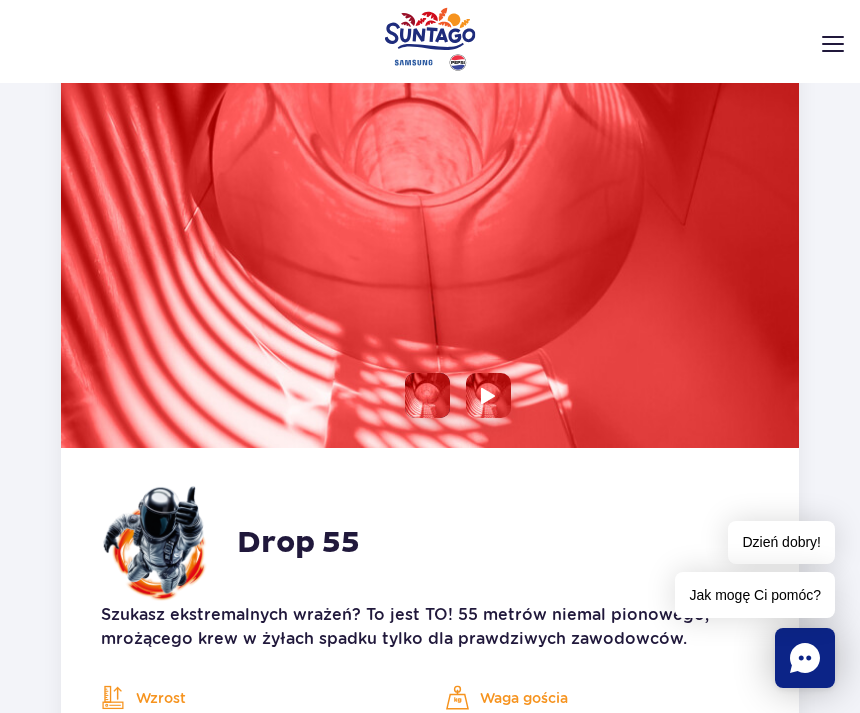 click at bounding box center (488, 396) 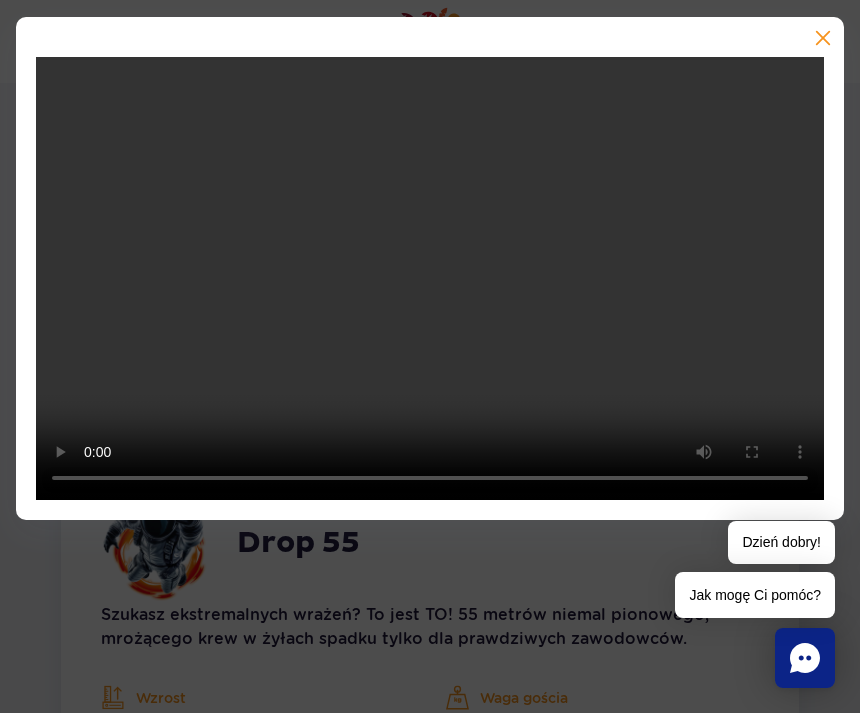 click at bounding box center (821, 40) 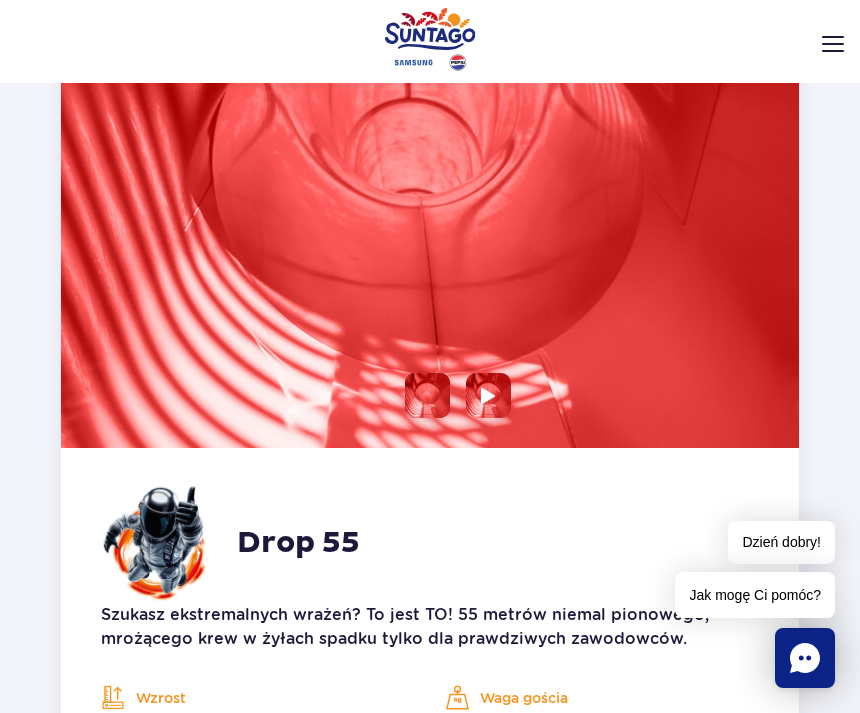 click at bounding box center [427, 395] 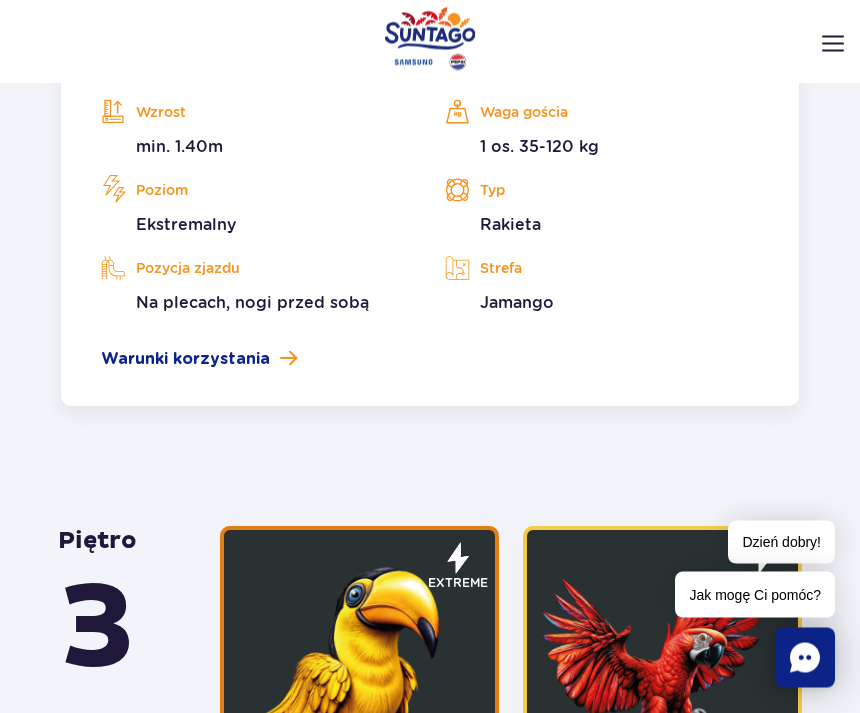 scroll, scrollTop: 3918, scrollLeft: 0, axis: vertical 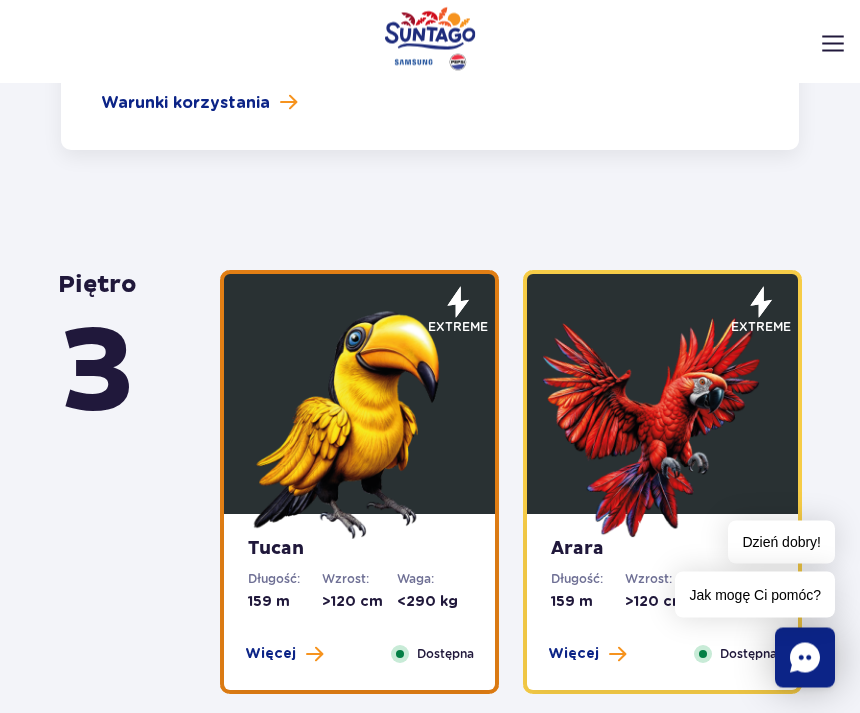 click at bounding box center (360, 420) 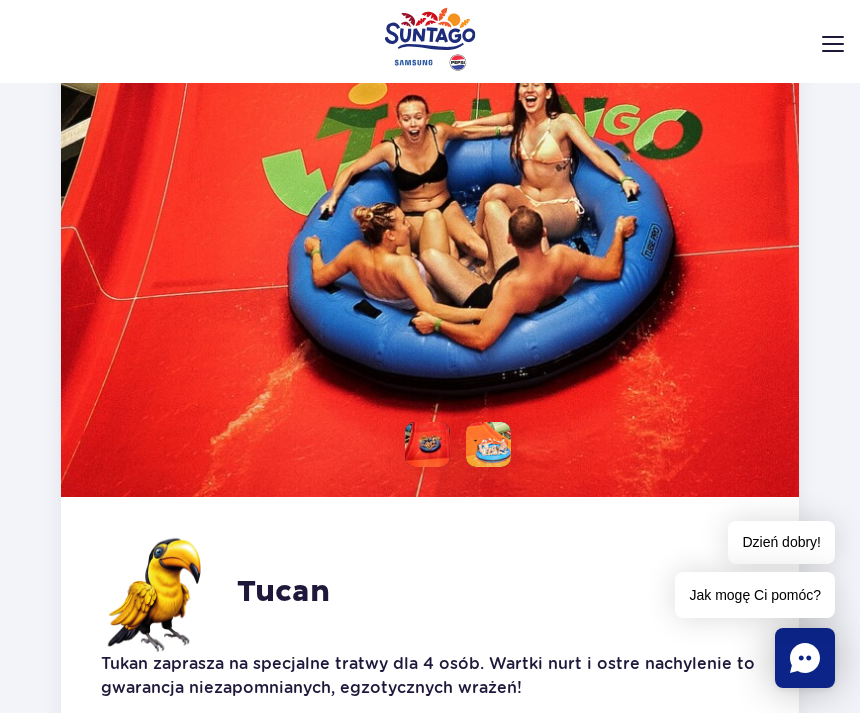scroll, scrollTop: 3800, scrollLeft: 0, axis: vertical 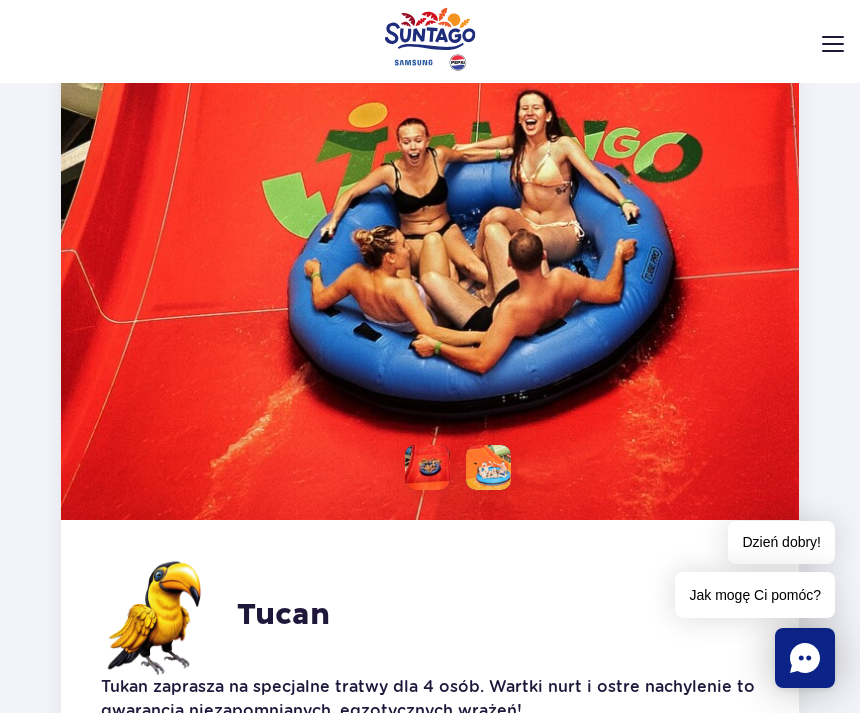 click at bounding box center [488, 467] 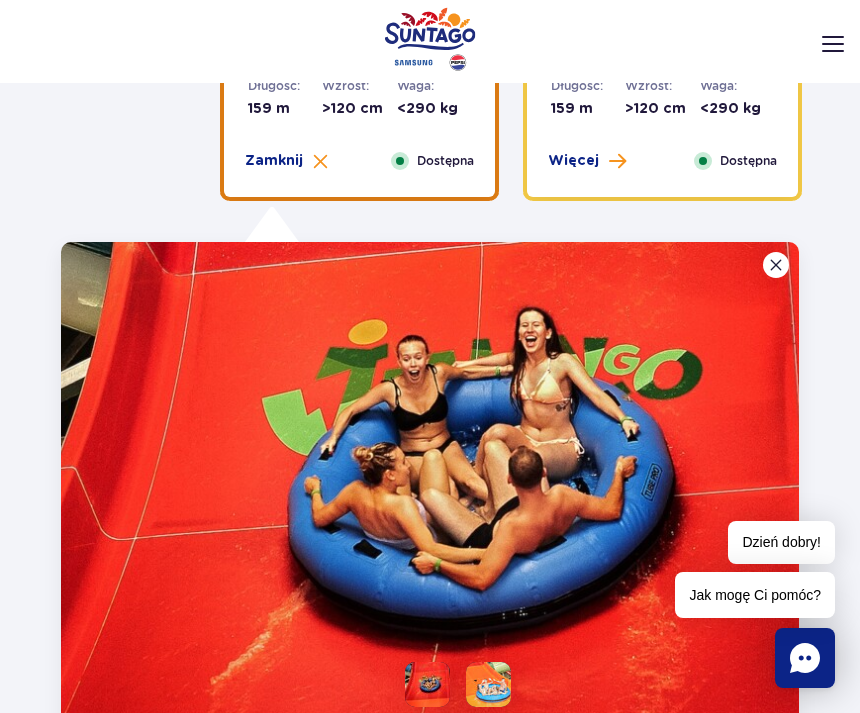 scroll, scrollTop: 3554, scrollLeft: 0, axis: vertical 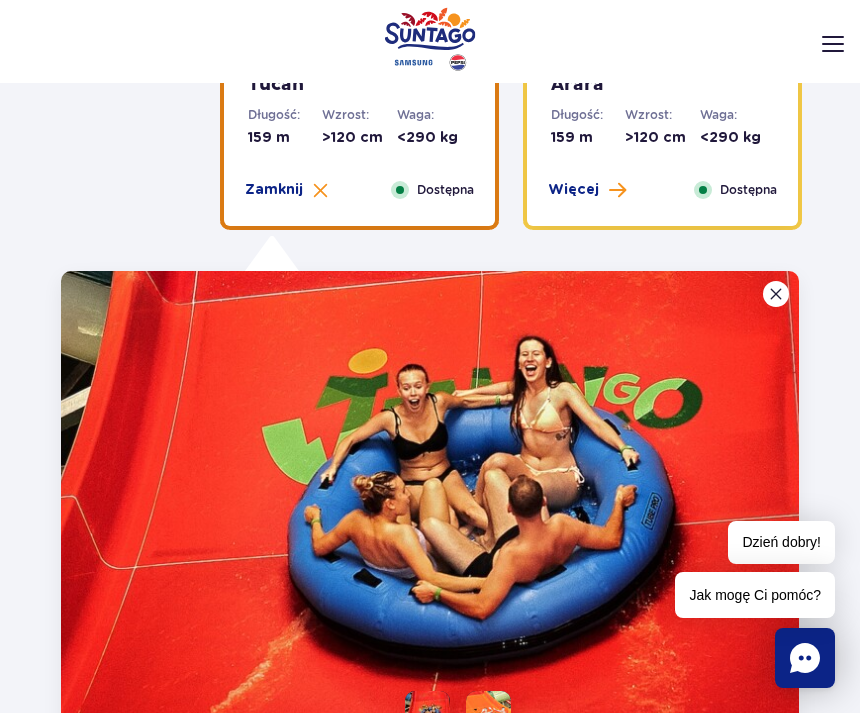 click at bounding box center (776, 294) 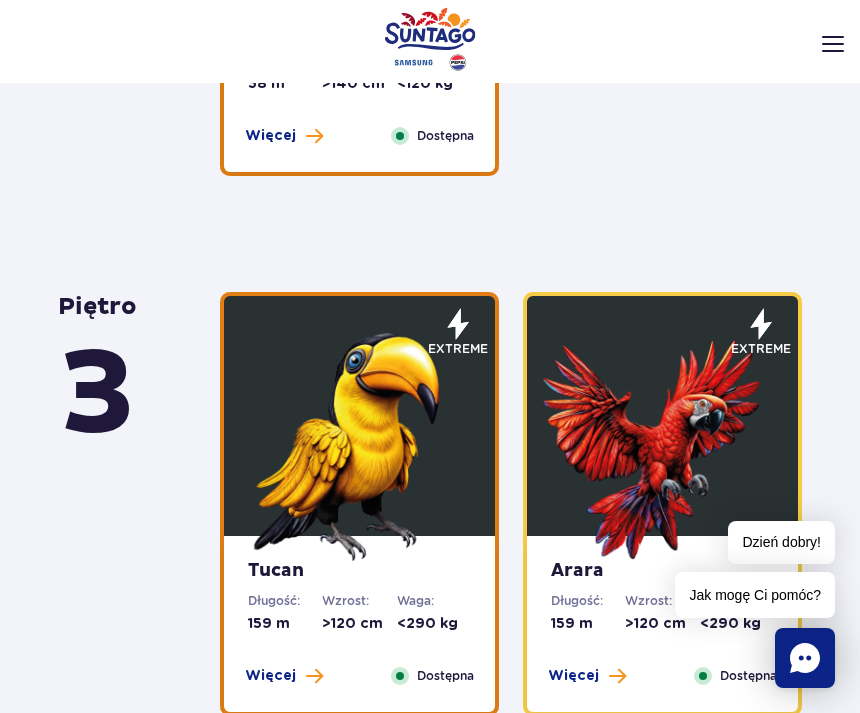 click at bounding box center (663, 441) 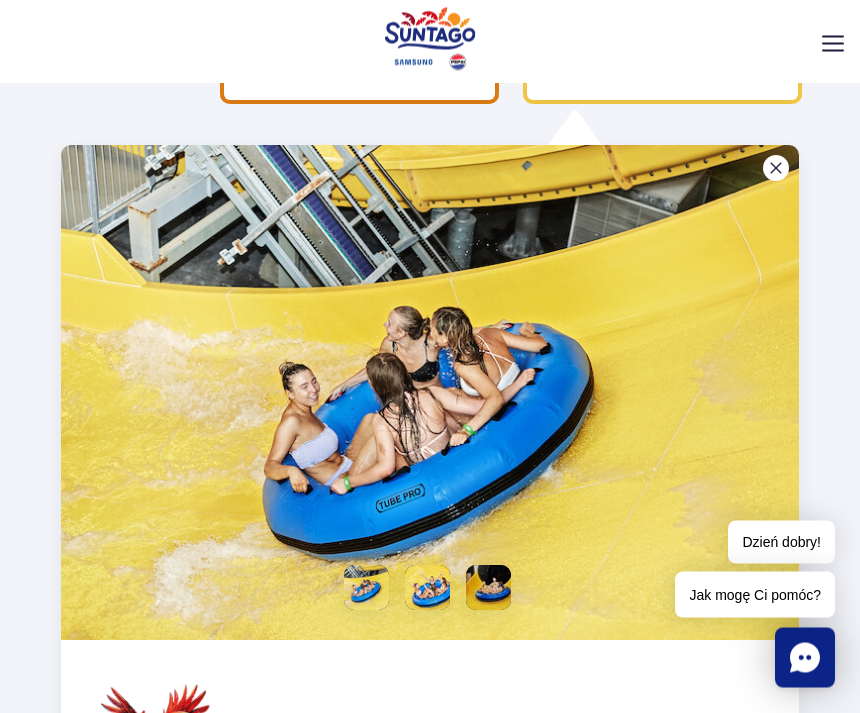 scroll, scrollTop: 3680, scrollLeft: 0, axis: vertical 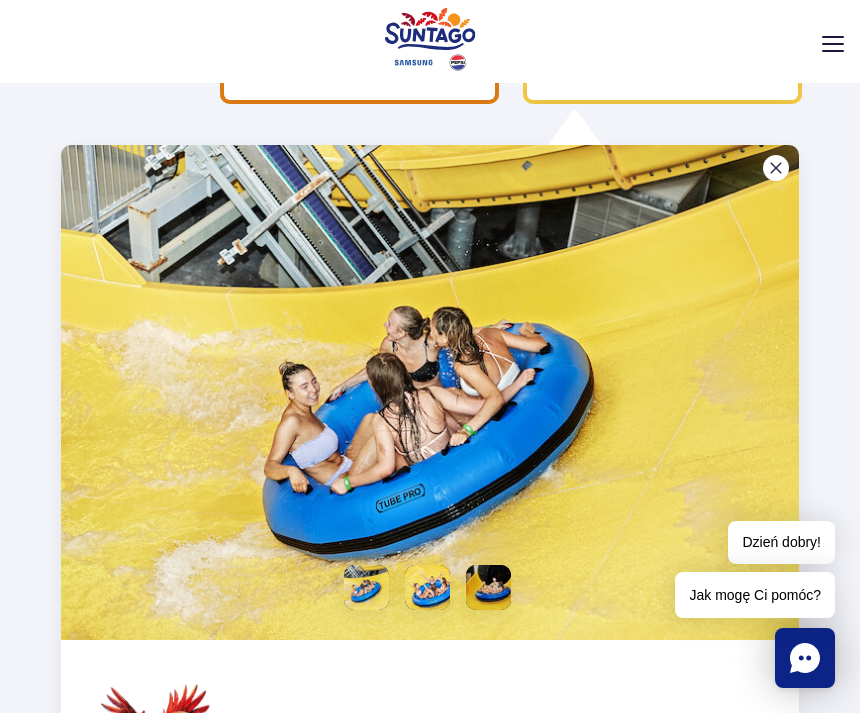 click at bounding box center (427, 587) 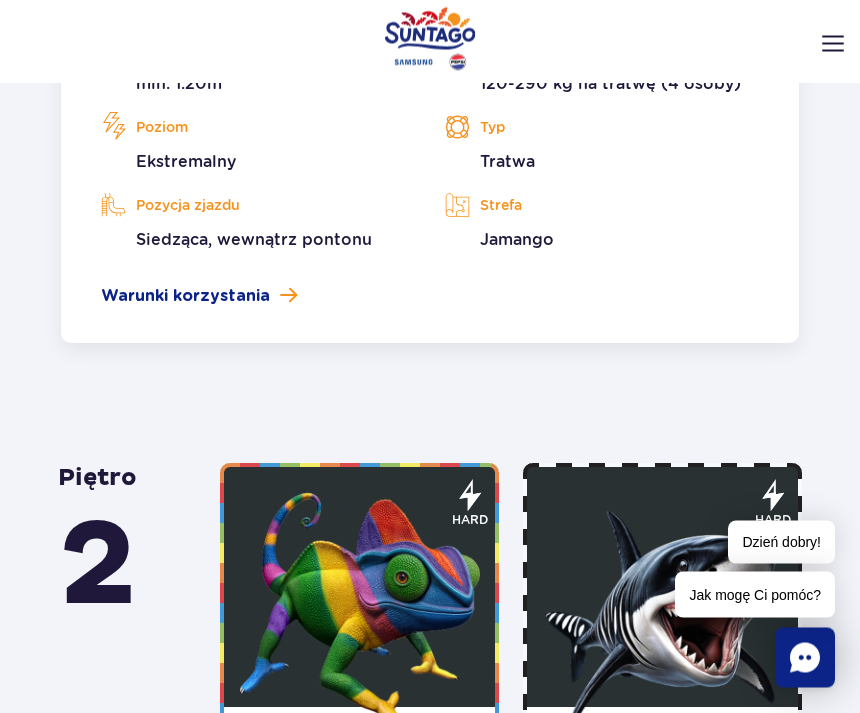 click on "Warunki korzystania" at bounding box center (185, 297) 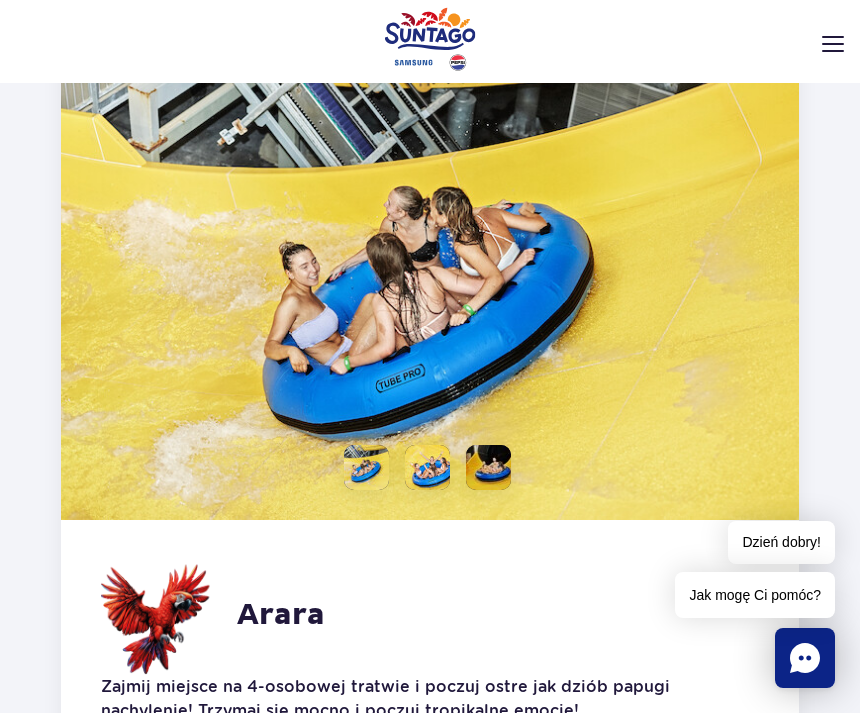 scroll, scrollTop: 3804, scrollLeft: 0, axis: vertical 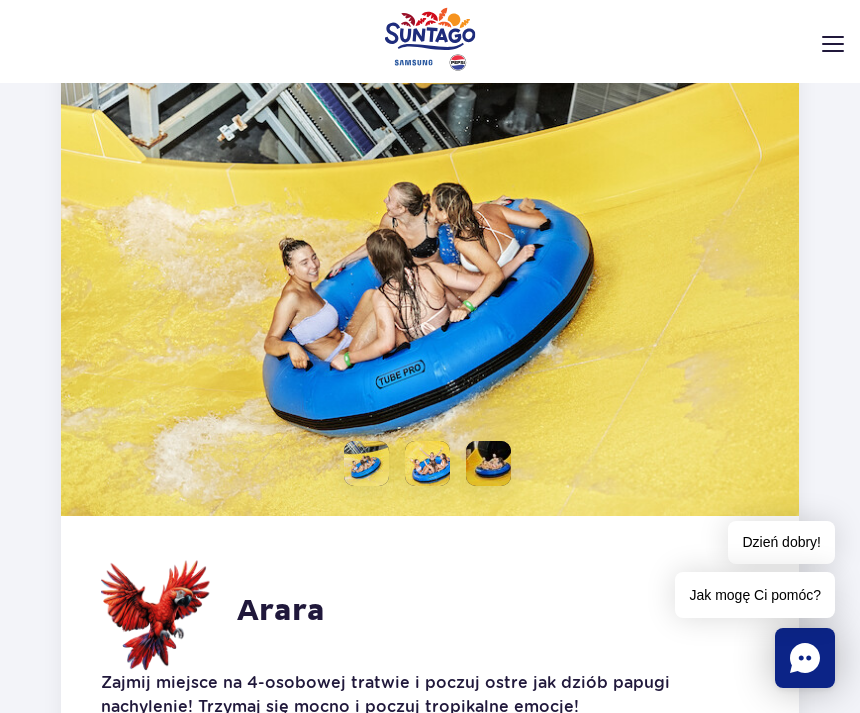 click at bounding box center [833, 44] 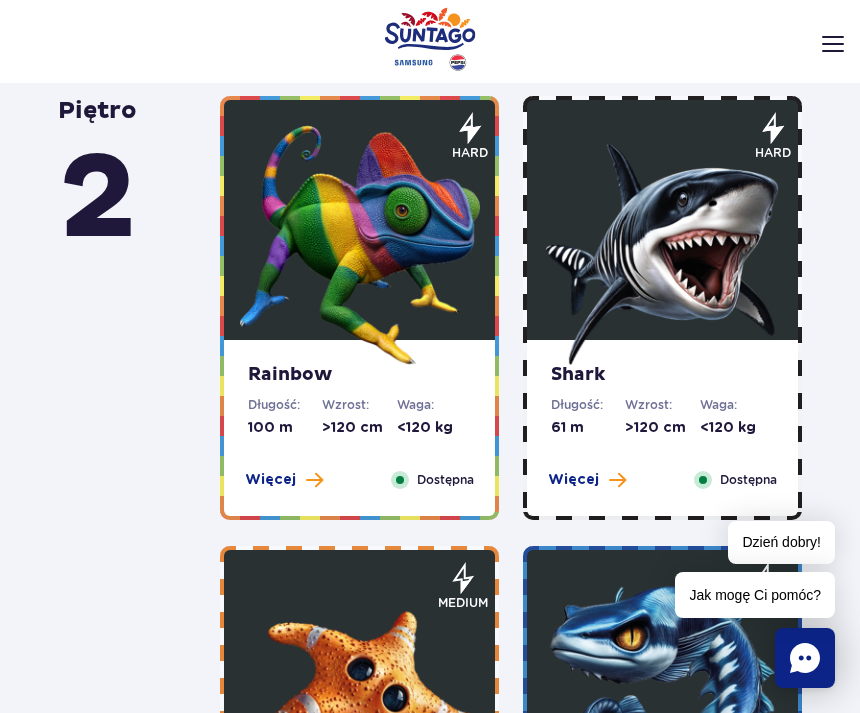 click on "piętro  5
Zig Zag
Długość:
236 m
Wzrost:
>140 cm
Waga:
<180 kg
Więcej
Zamknij
Dostępna
extreme
Zobacz galerię" at bounding box center [430, -229] 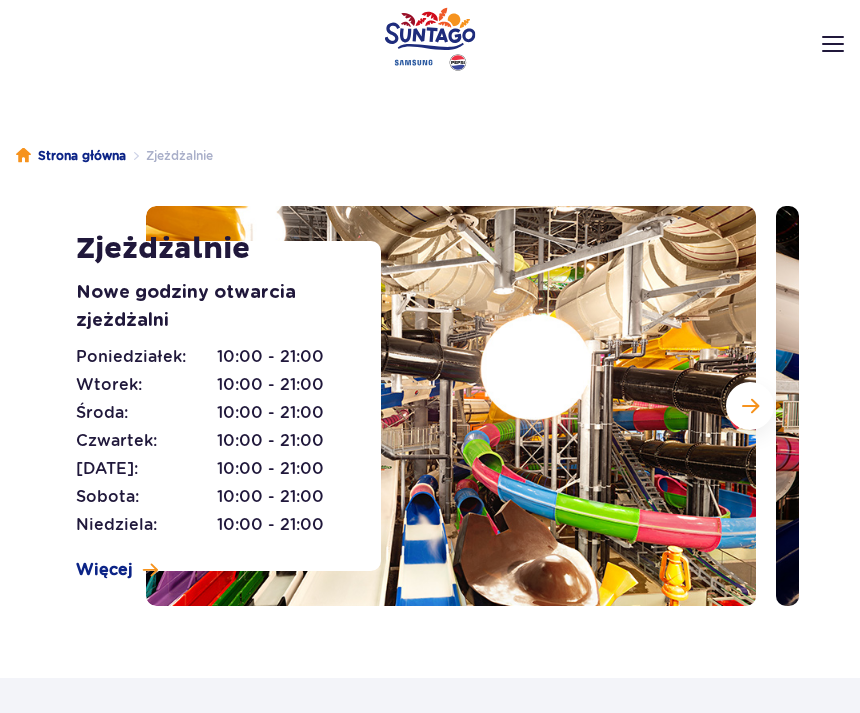 scroll, scrollTop: 3911, scrollLeft: 0, axis: vertical 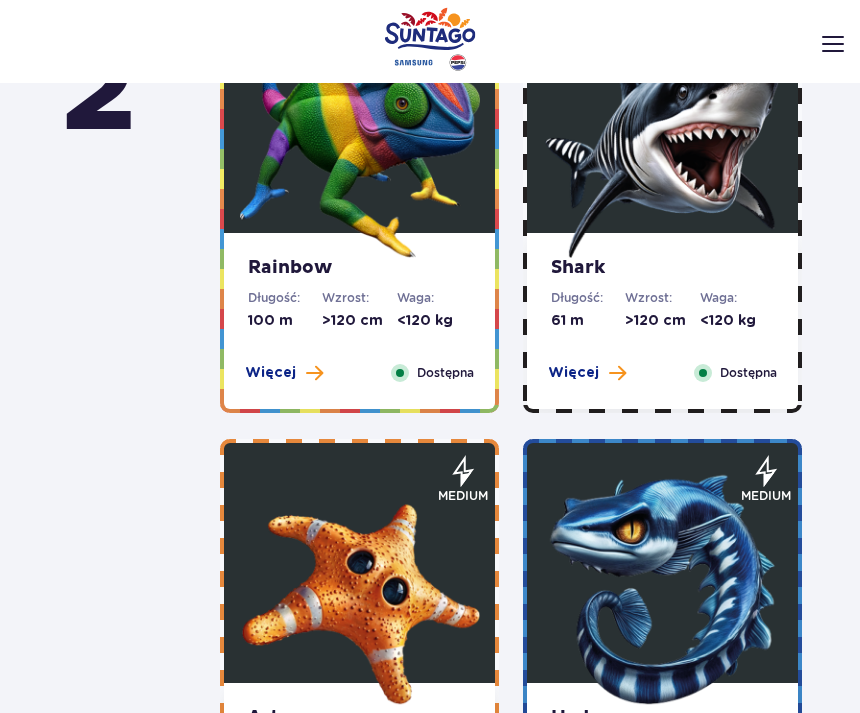 click on "piętro  5
Zig Zag
Długość:
236 m
Wzrost:
>140 cm
Waga:
<180 kg
Więcej
Zamknij
Dostępna
extreme
Zobacz galerię" at bounding box center (430, -336) 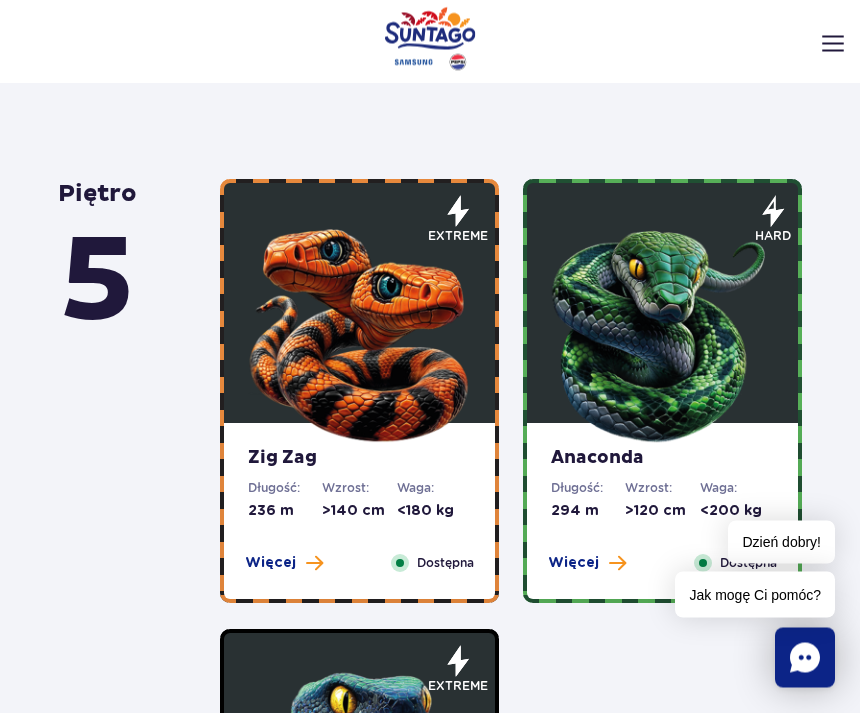 scroll, scrollTop: 752, scrollLeft: 0, axis: vertical 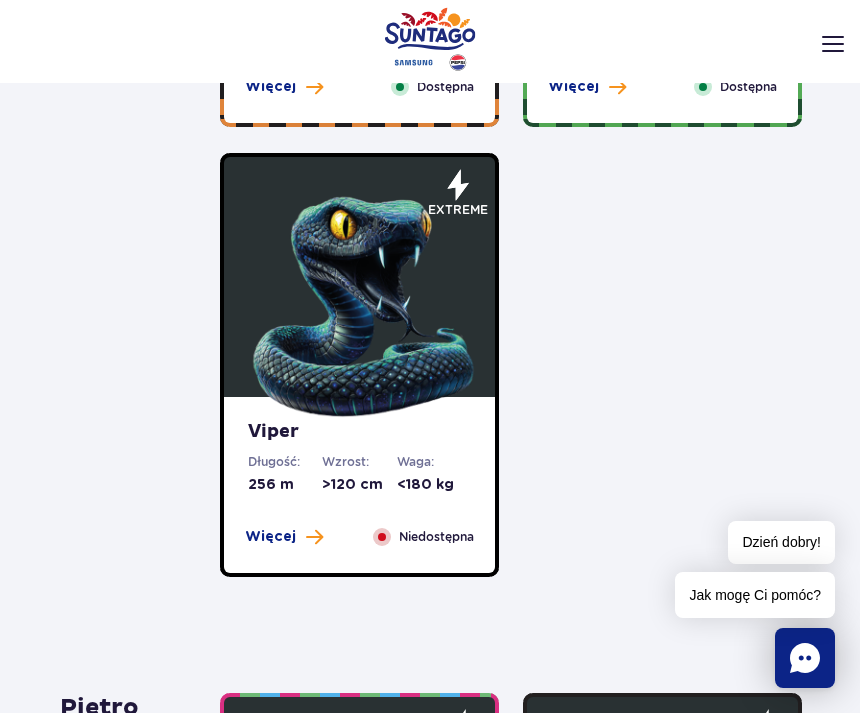 click at bounding box center (360, 302) 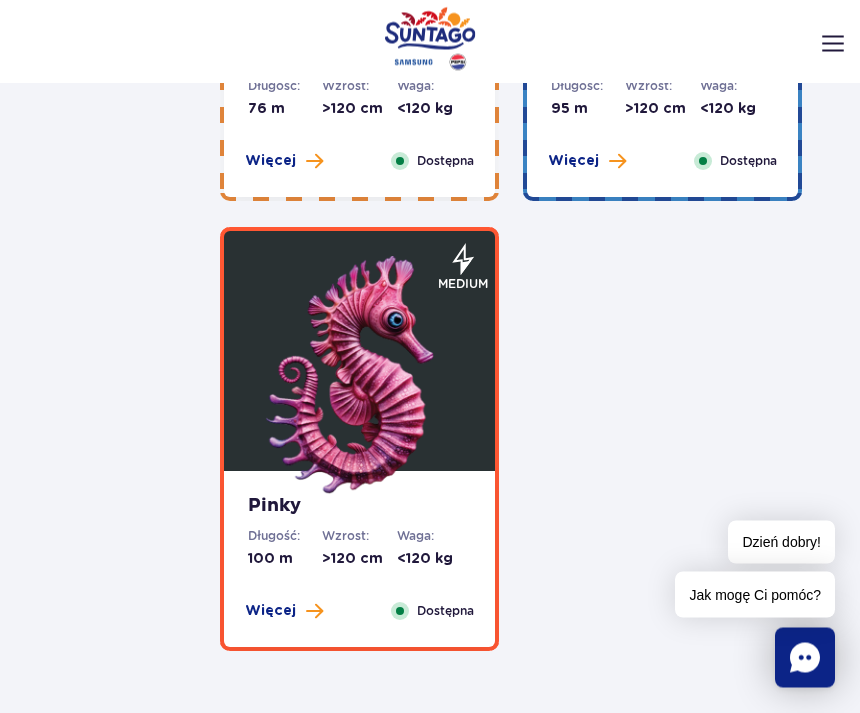 scroll, scrollTop: 5679, scrollLeft: 0, axis: vertical 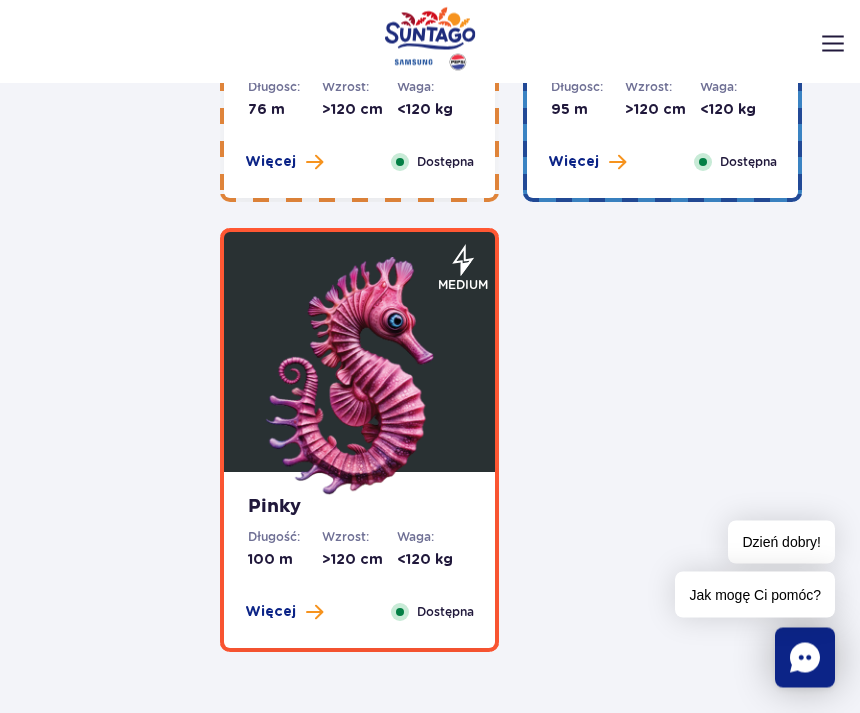 click at bounding box center [360, 378] 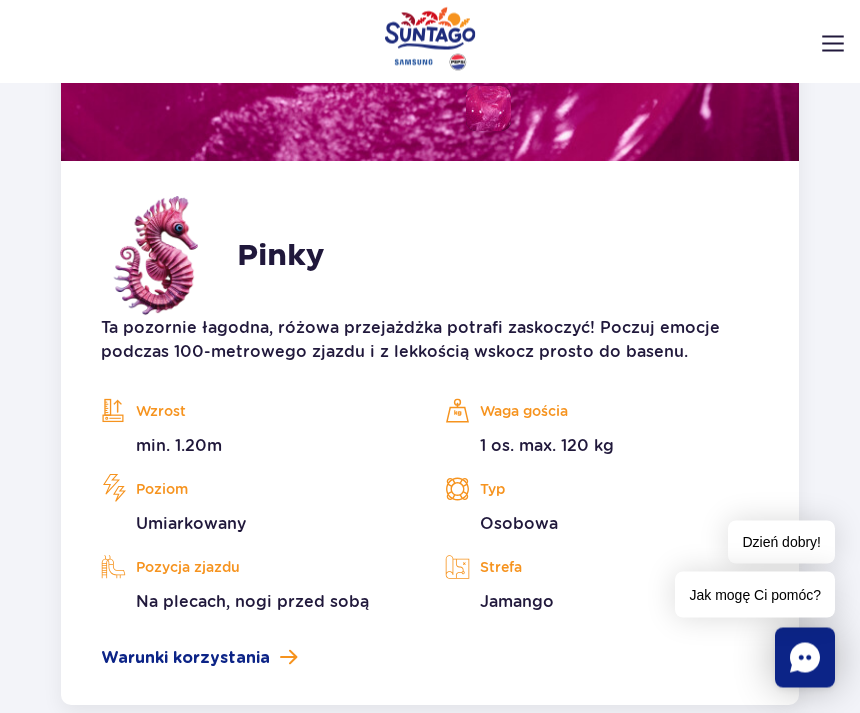 scroll, scrollTop: 5599, scrollLeft: 0, axis: vertical 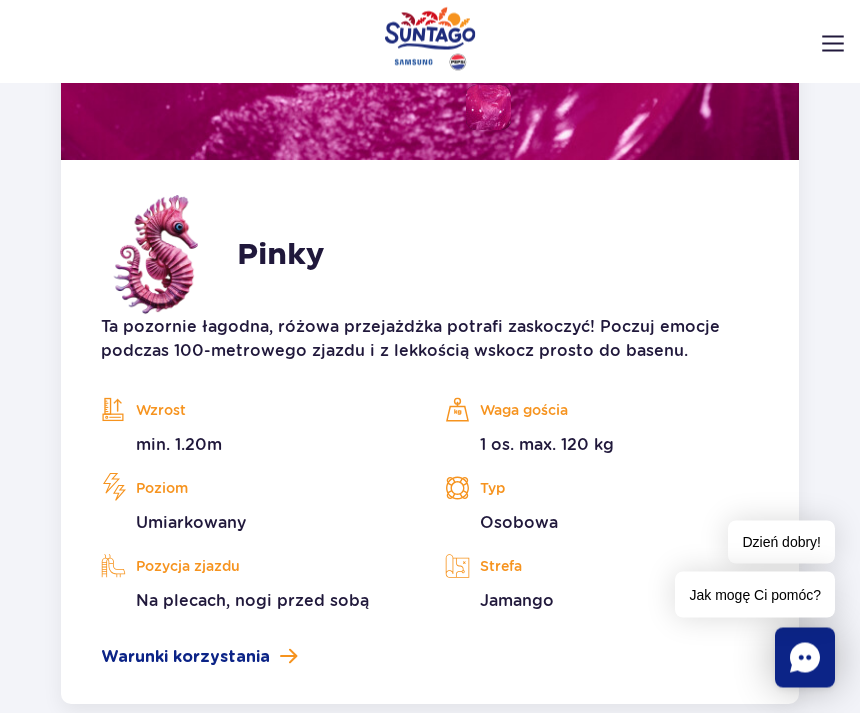 click on "Pinky" at bounding box center [430, 256] 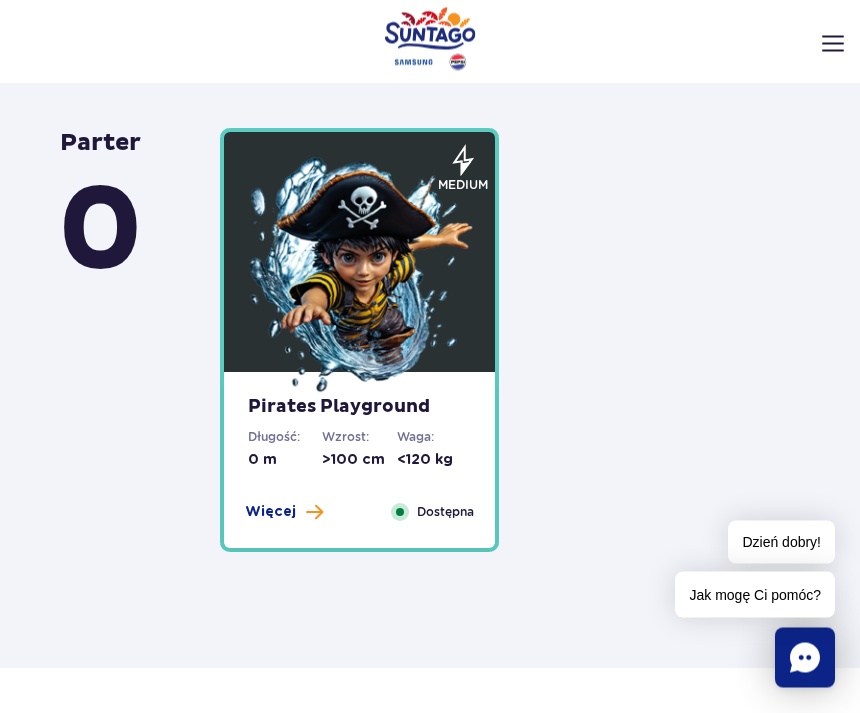 click at bounding box center (360, 278) 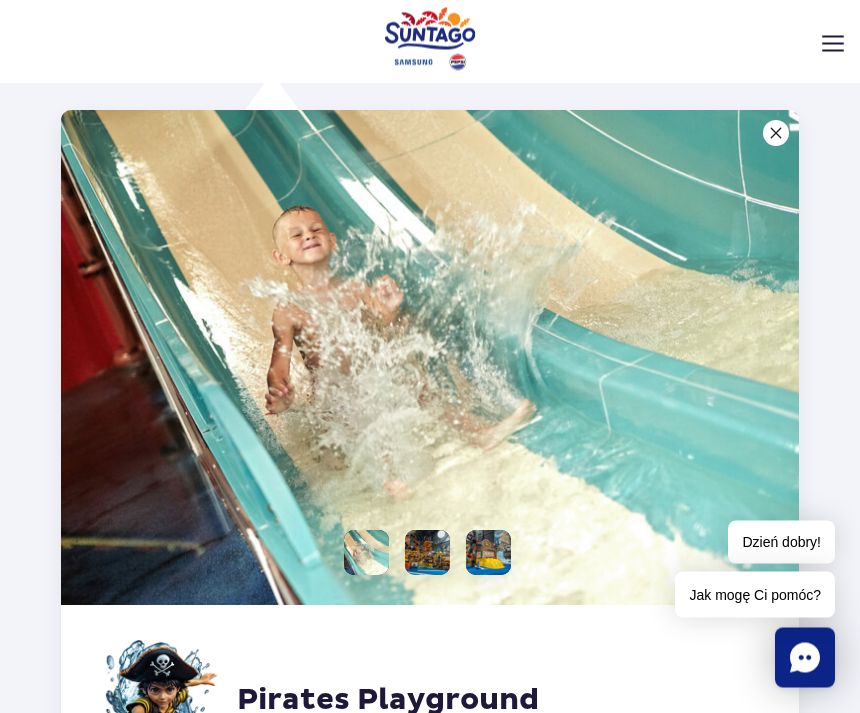 scroll, scrollTop: 6225, scrollLeft: 0, axis: vertical 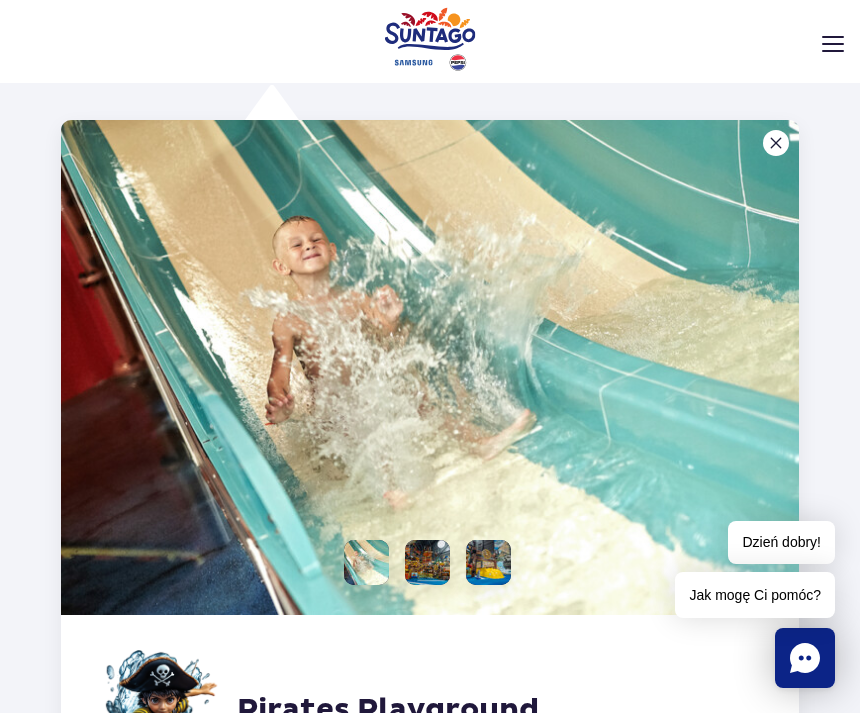 click at bounding box center [430, 367] 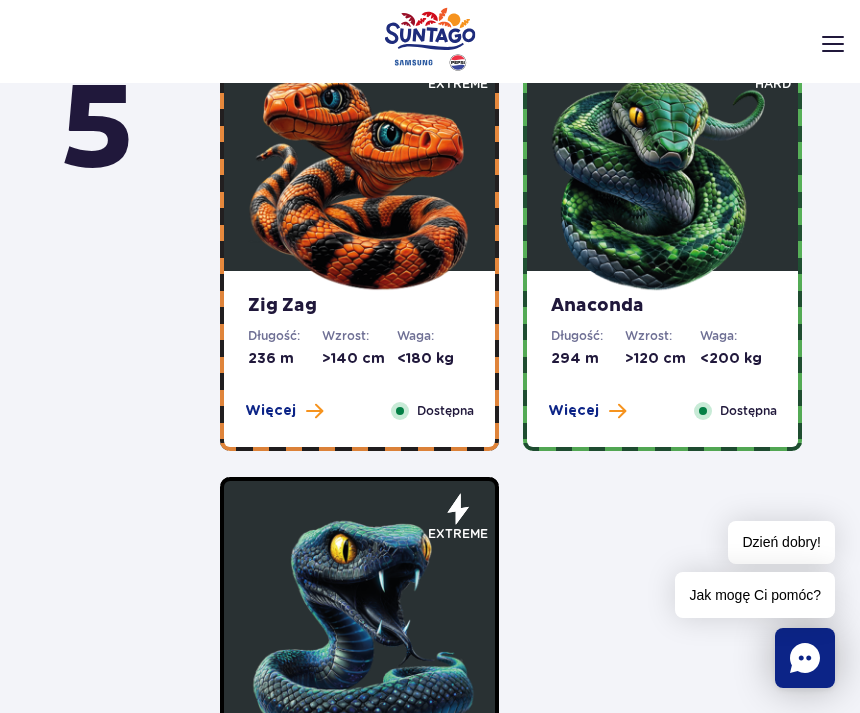 scroll, scrollTop: 1099, scrollLeft: 0, axis: vertical 